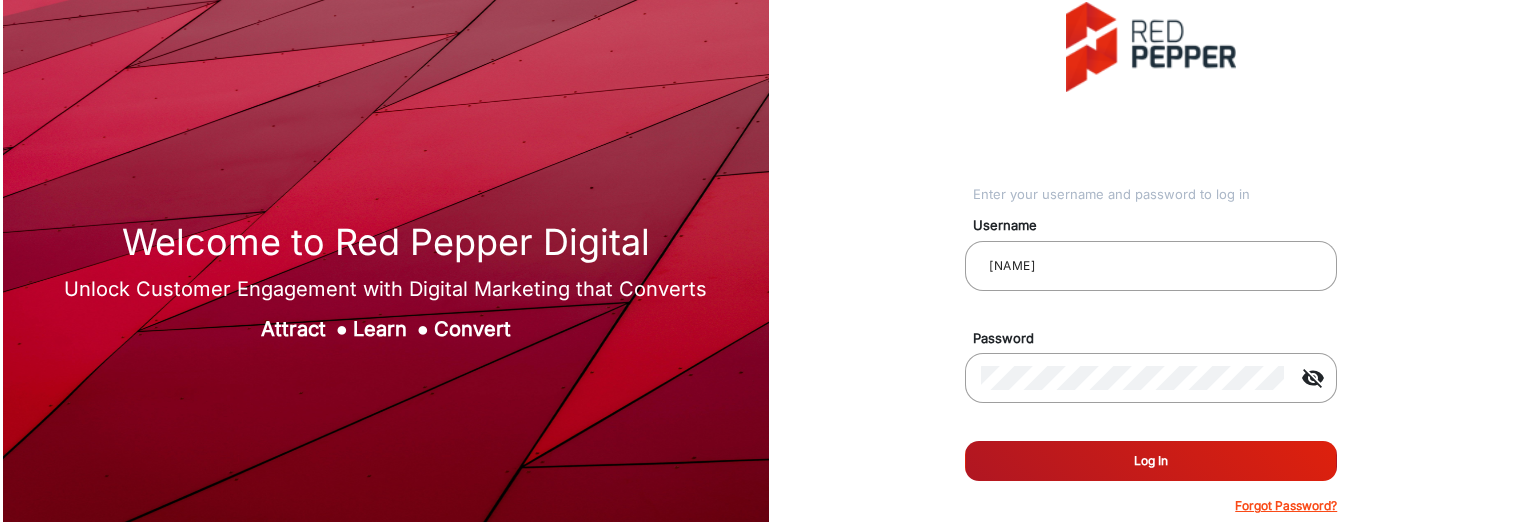 scroll, scrollTop: 0, scrollLeft: 0, axis: both 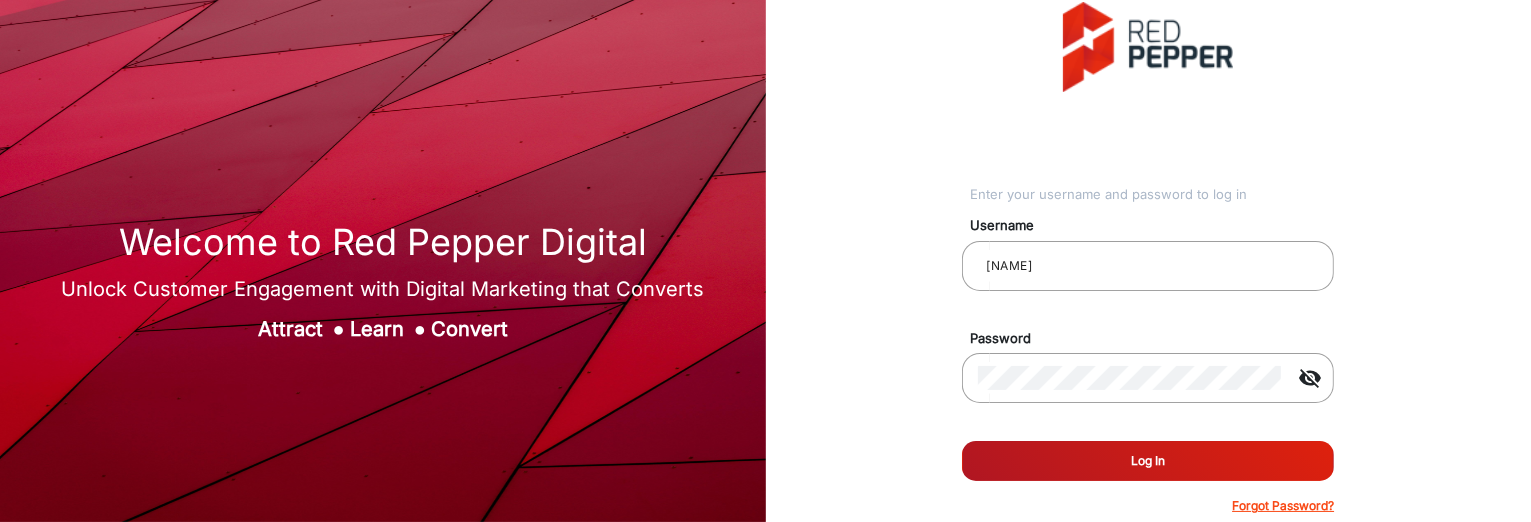 click on "Log In" 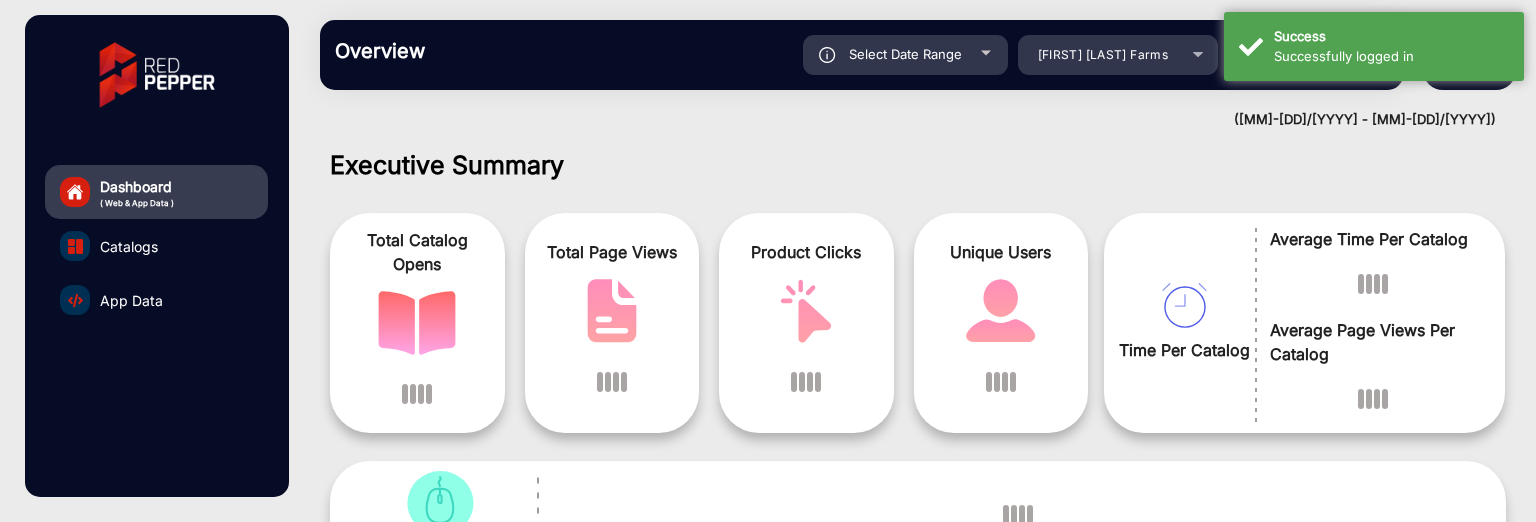 scroll, scrollTop: 15, scrollLeft: 0, axis: vertical 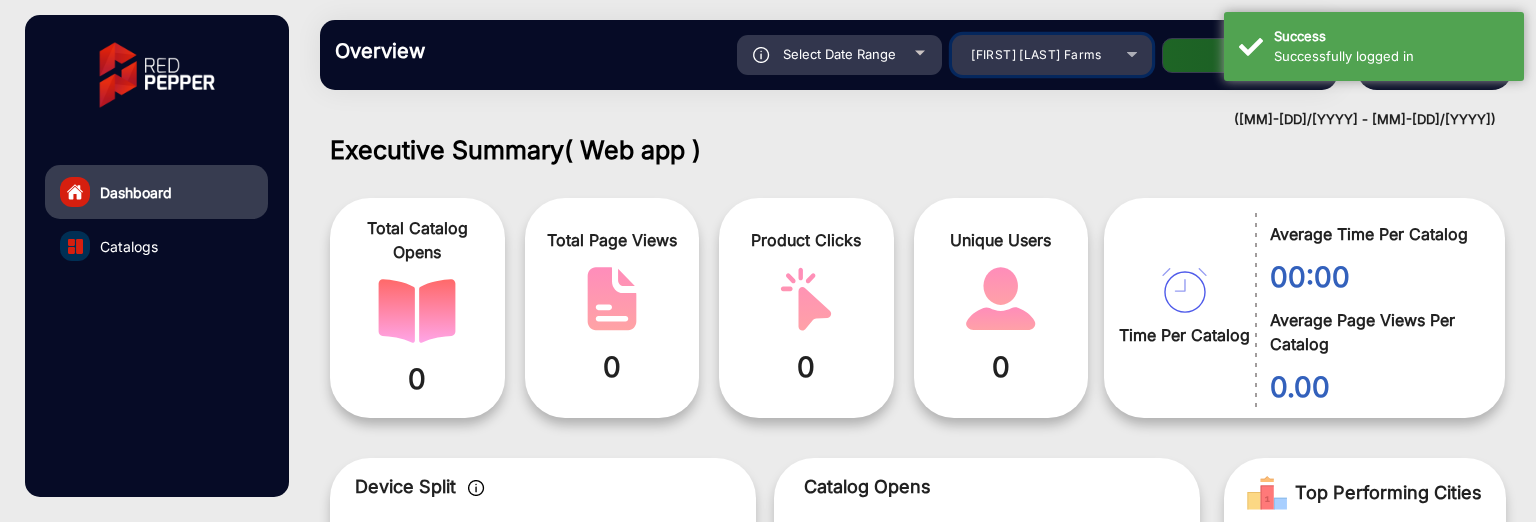 click on "[FIRST] [LAST] Farms" at bounding box center (1037, 55) 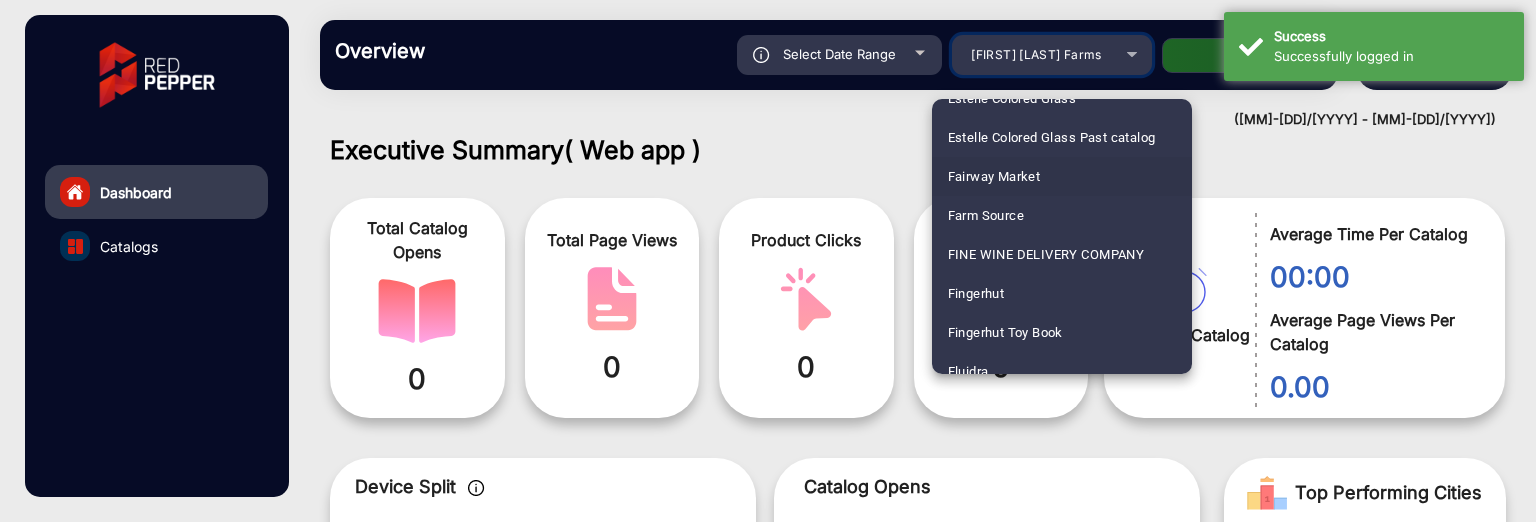scroll, scrollTop: 2039, scrollLeft: 0, axis: vertical 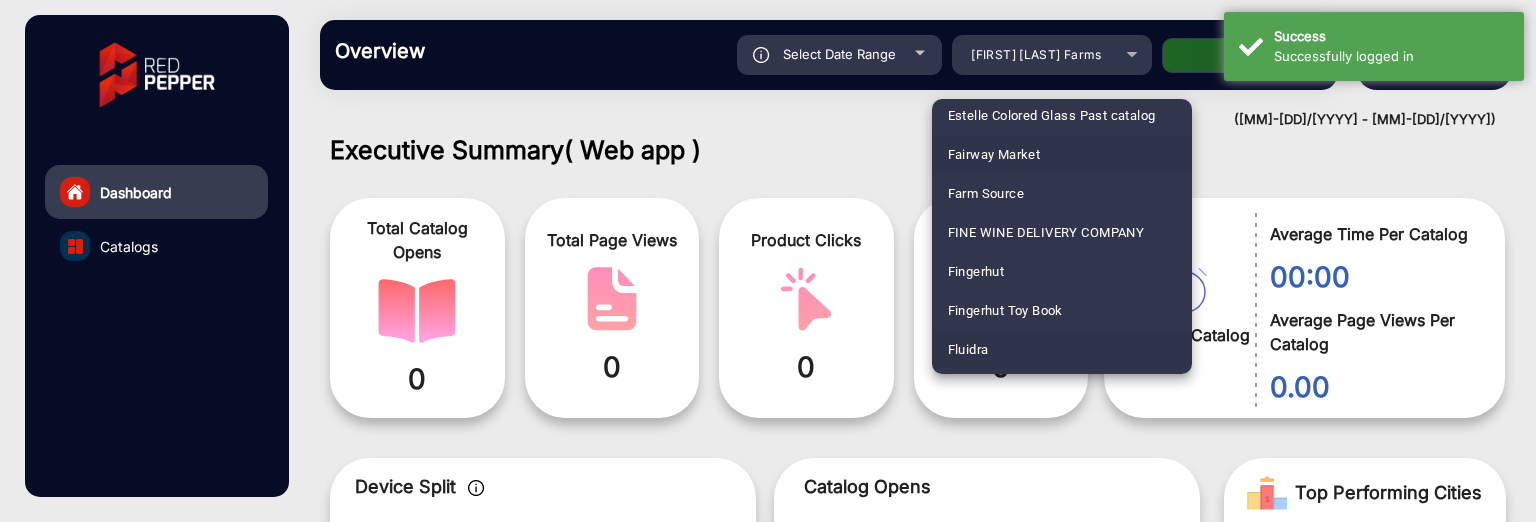 click on "Fluidra" at bounding box center [1062, 349] 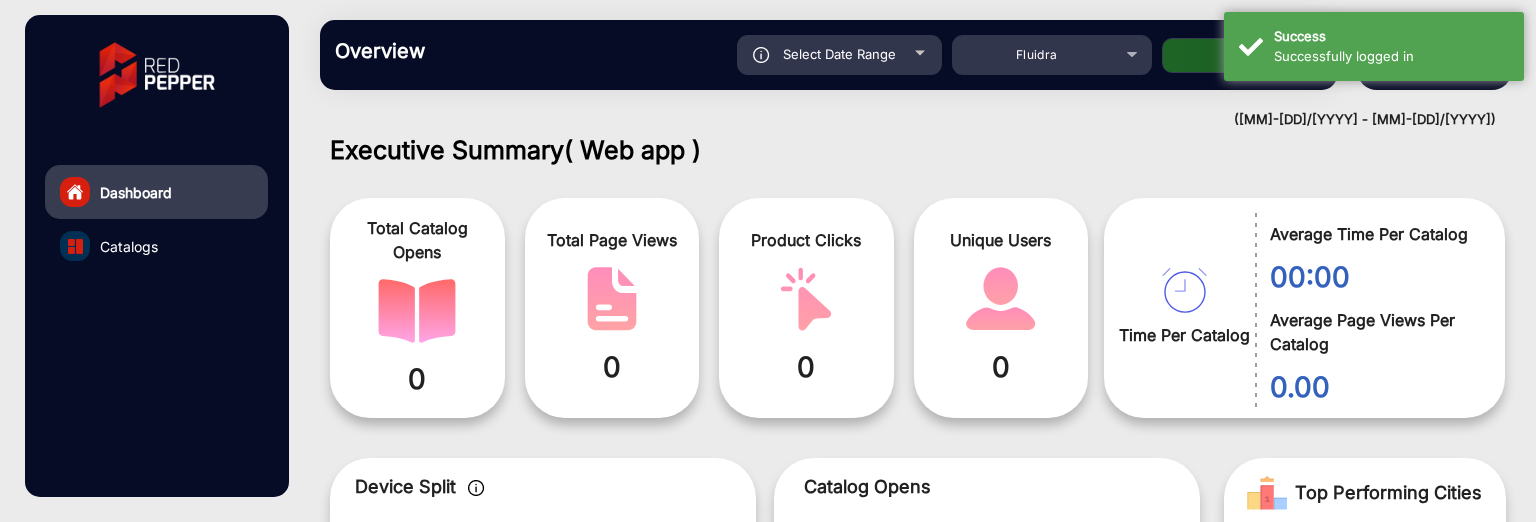 click on "Apply" 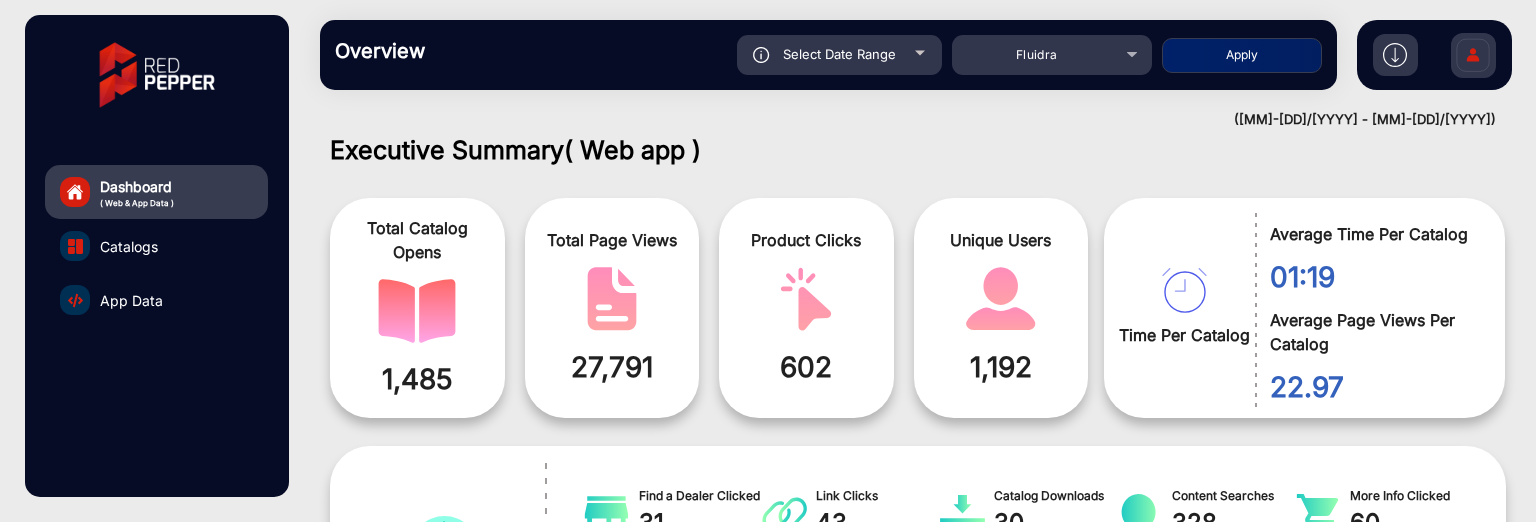 click on "App Data" 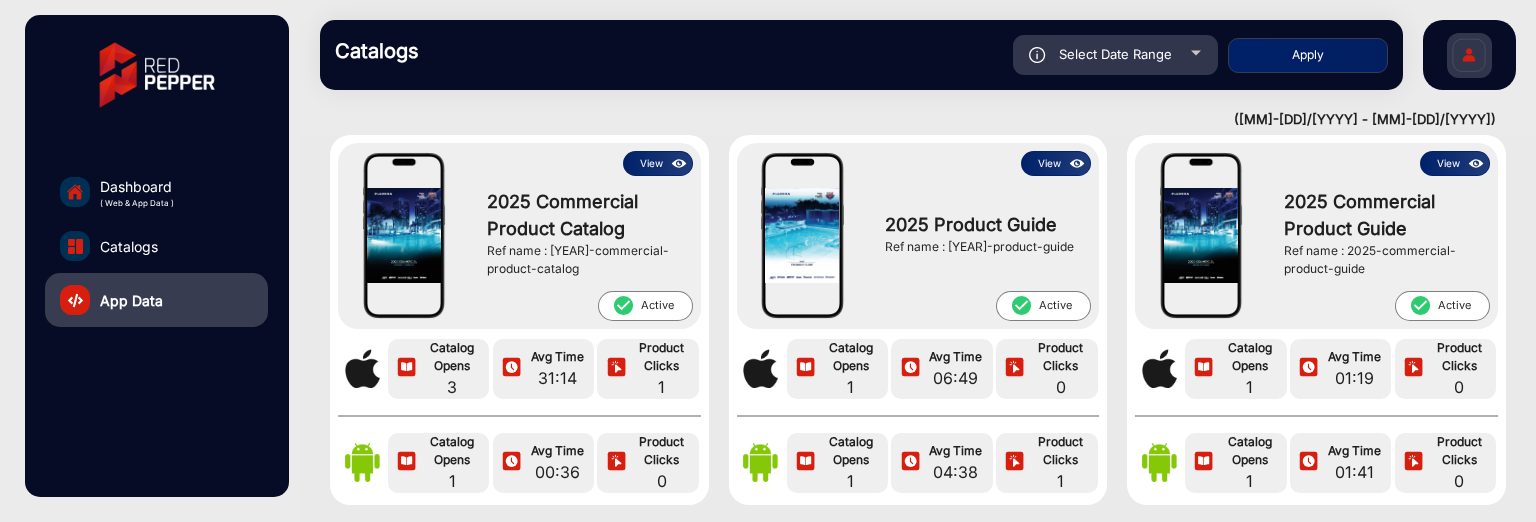 scroll, scrollTop: 100, scrollLeft: 0, axis: vertical 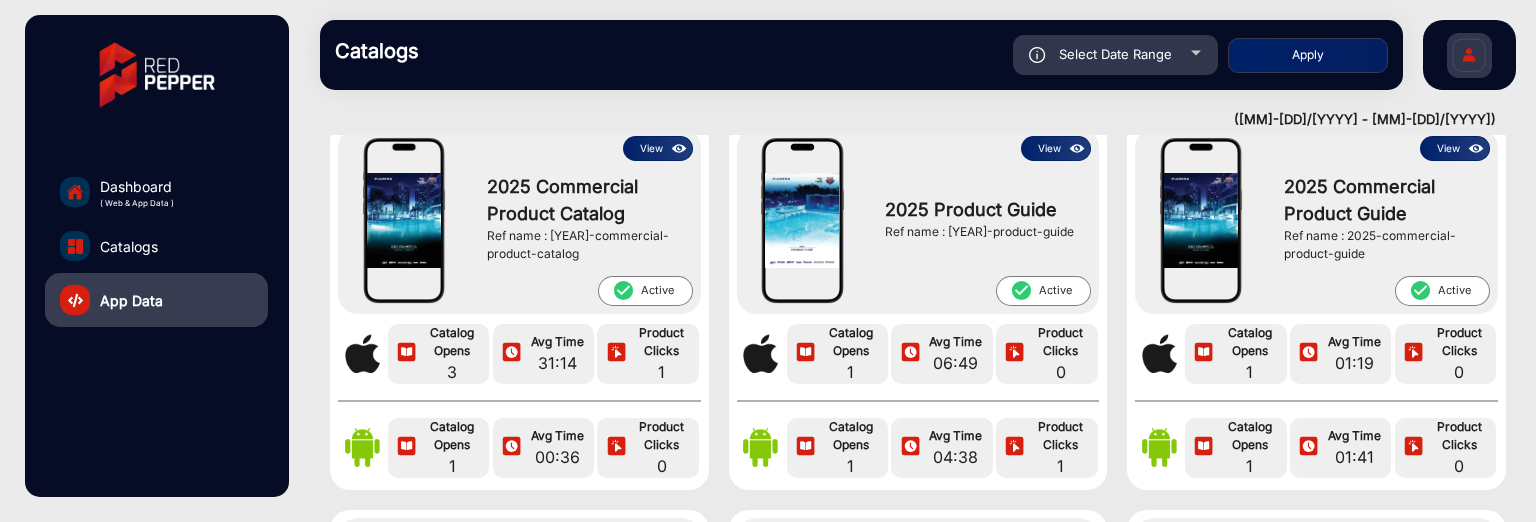click on "Select Date Range" 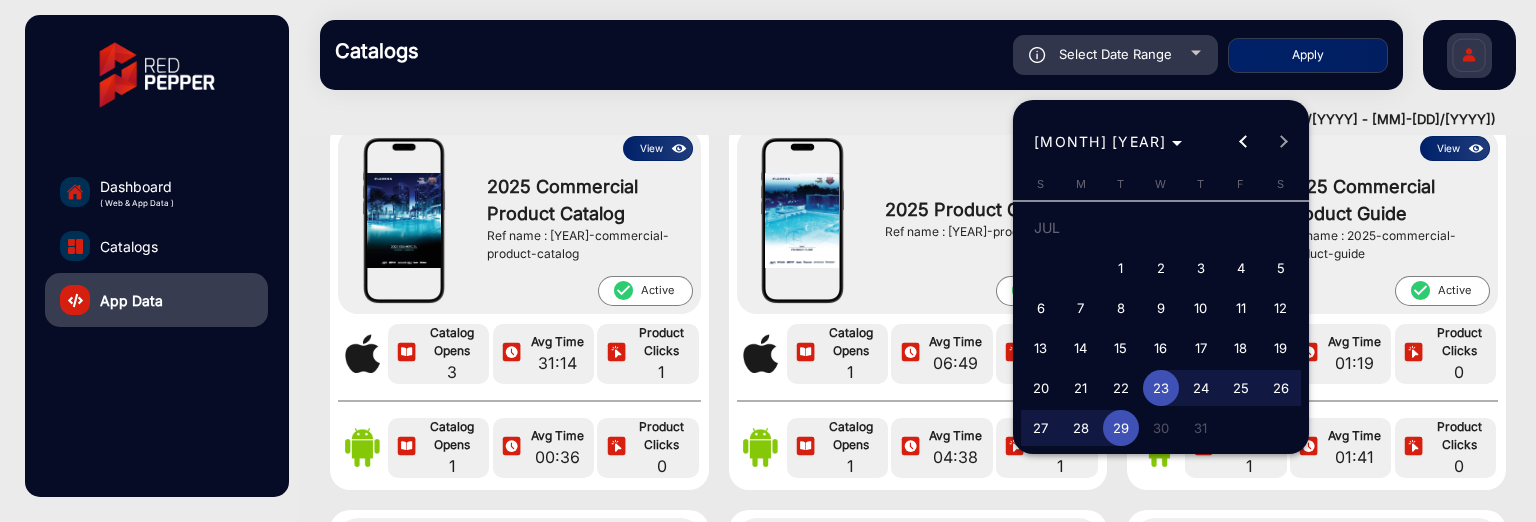 click on "22" at bounding box center (1121, 388) 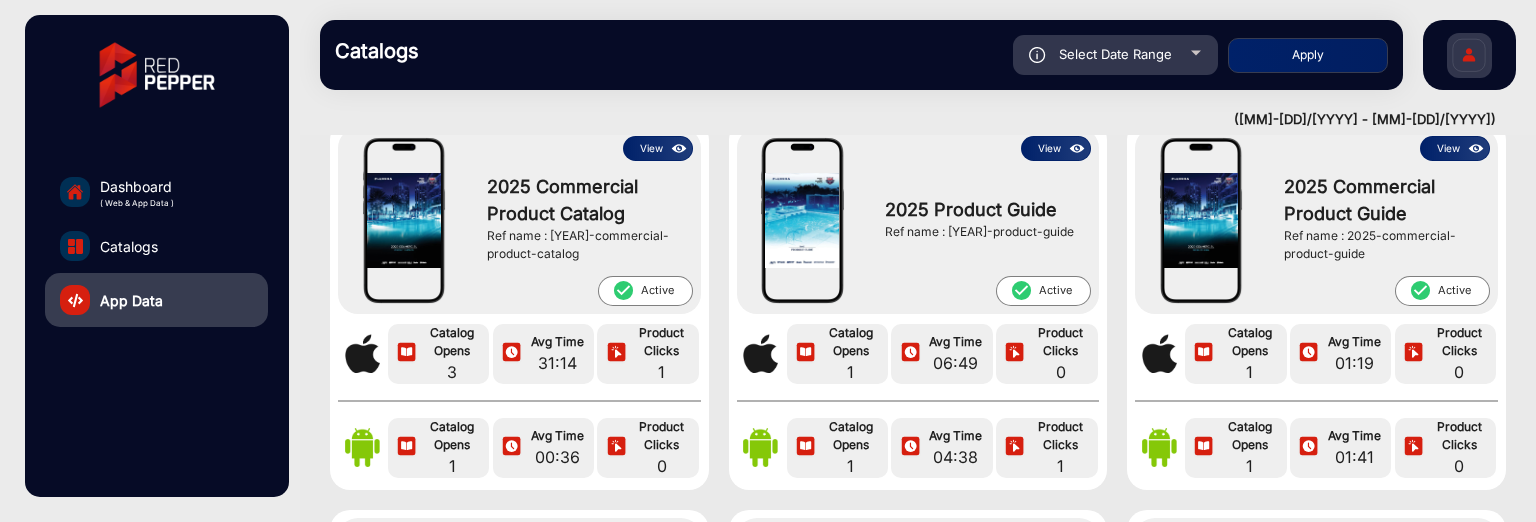 type on "[MM]/[DD]/[YYYY]" 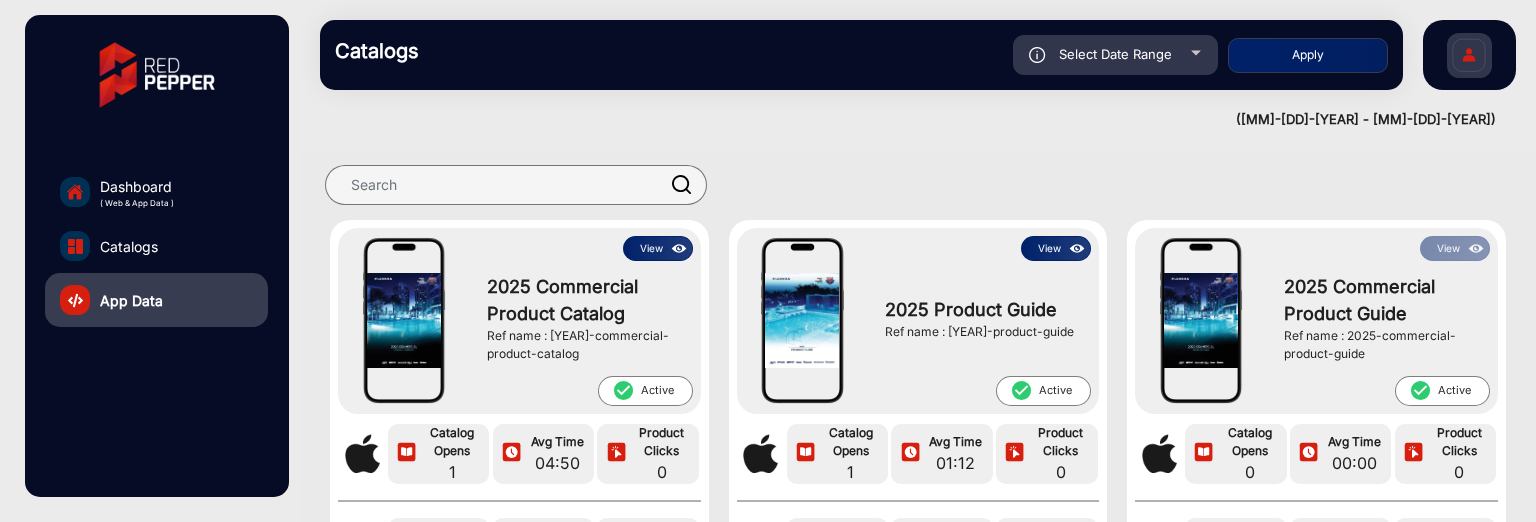 scroll, scrollTop: 100, scrollLeft: 0, axis: vertical 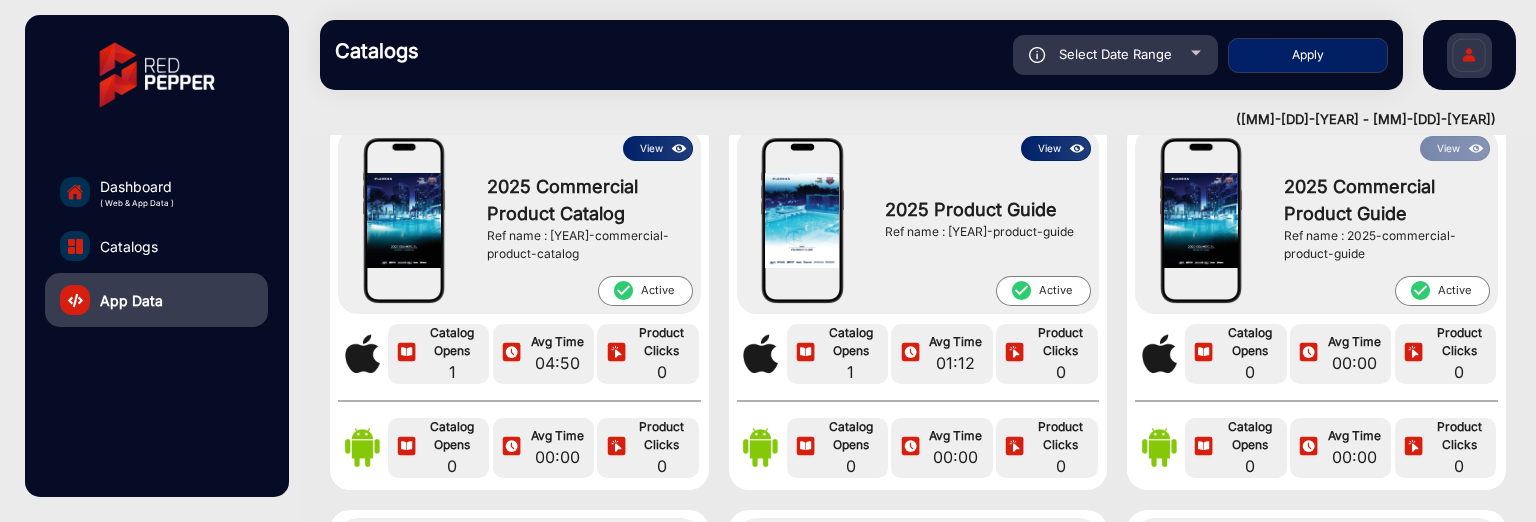 type 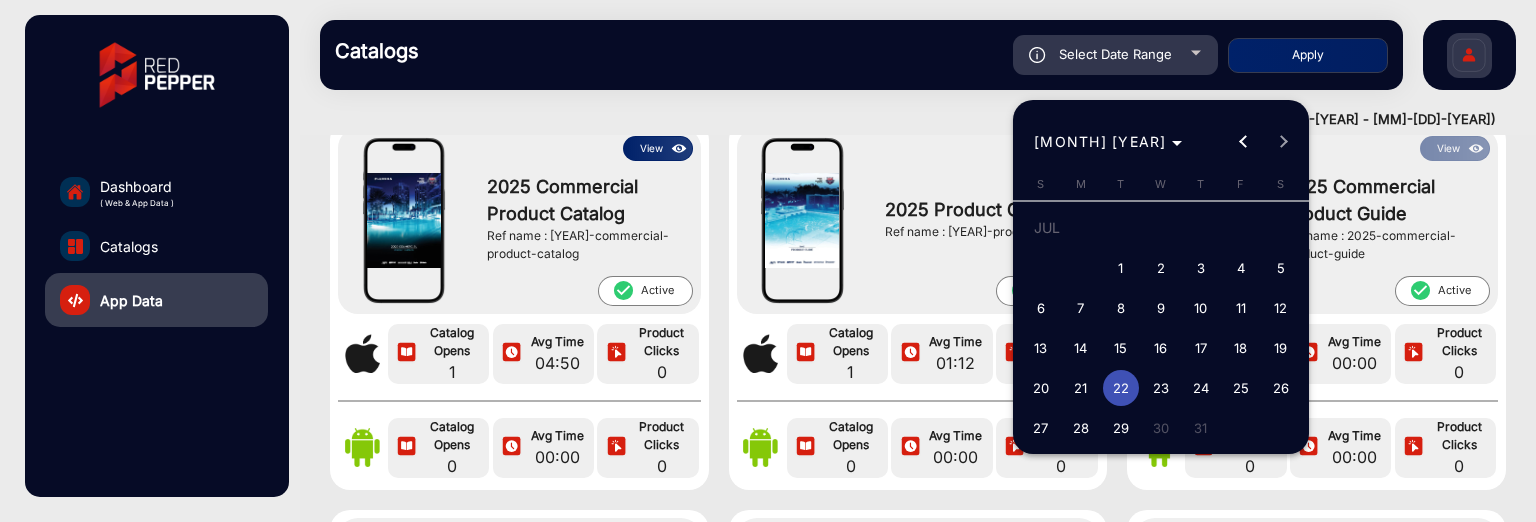 click on "23" at bounding box center [1161, 388] 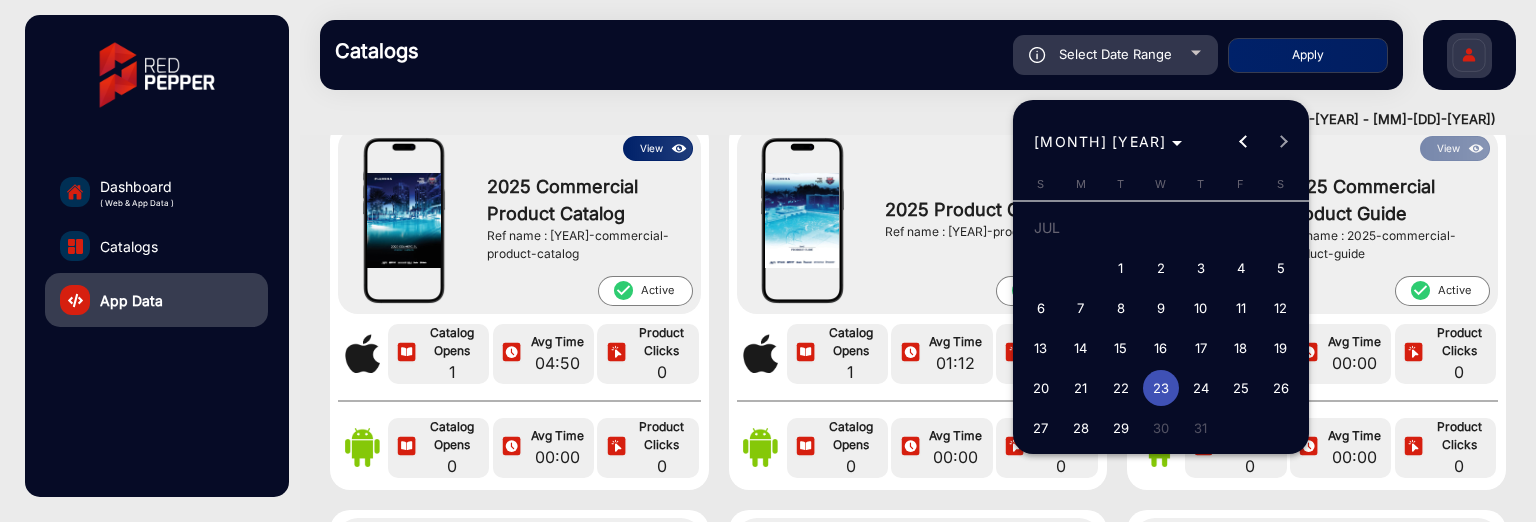 click on "23" at bounding box center [1161, 388] 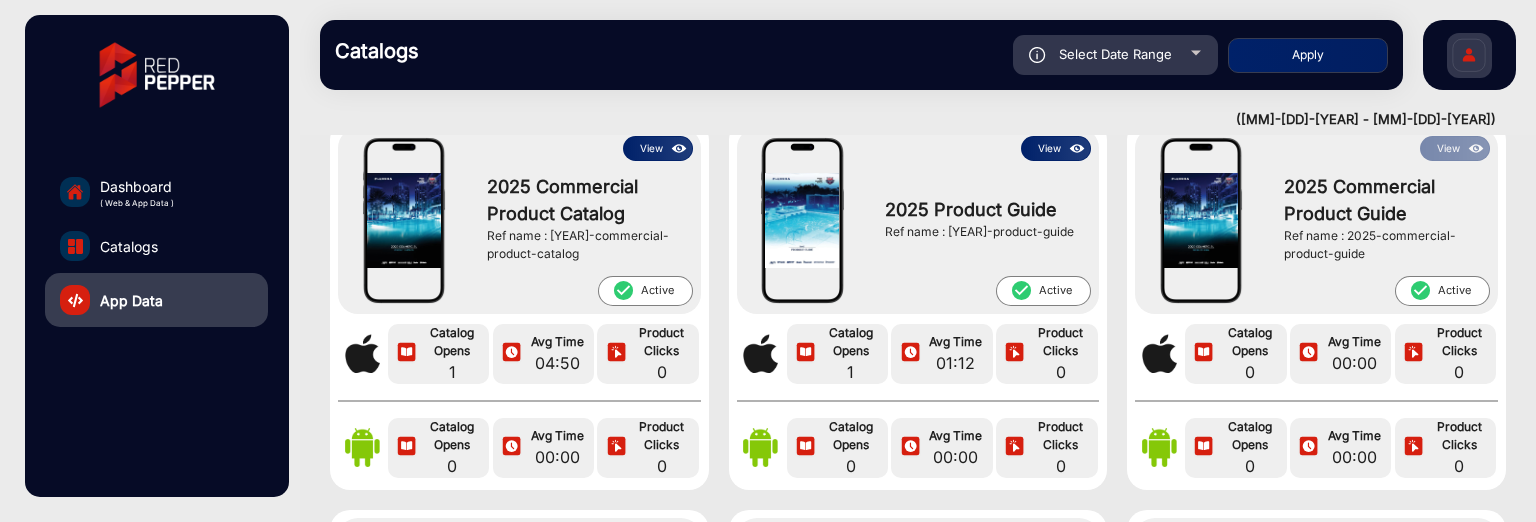 type on "7/23/2025" 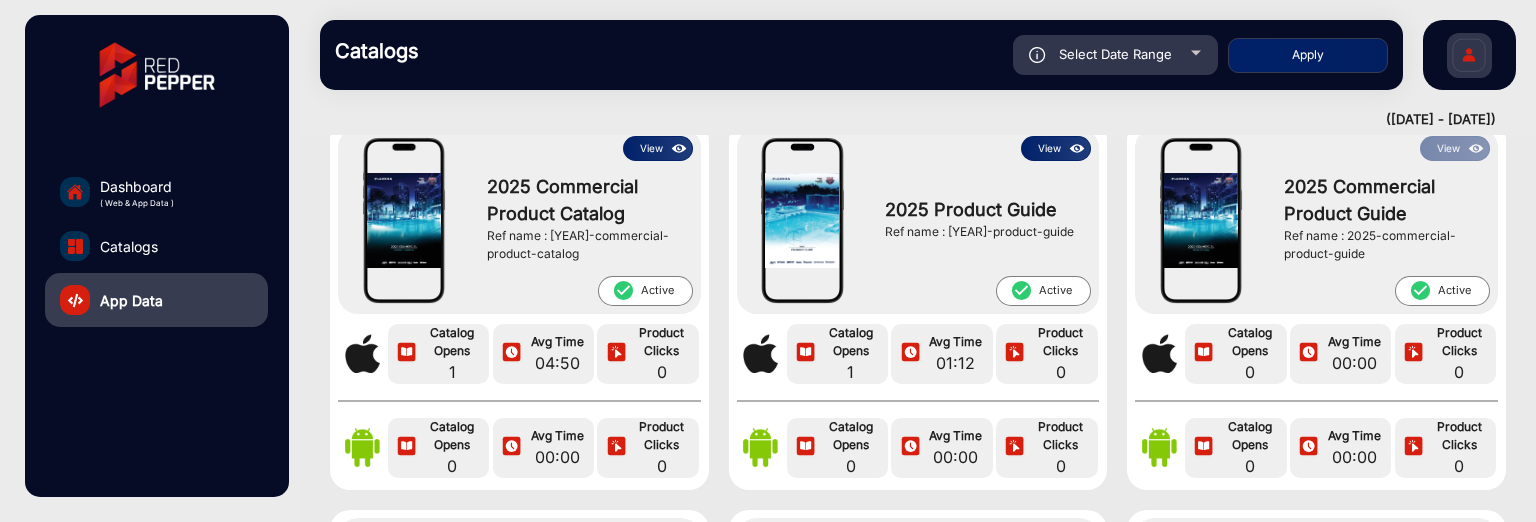 scroll, scrollTop: 0, scrollLeft: 0, axis: both 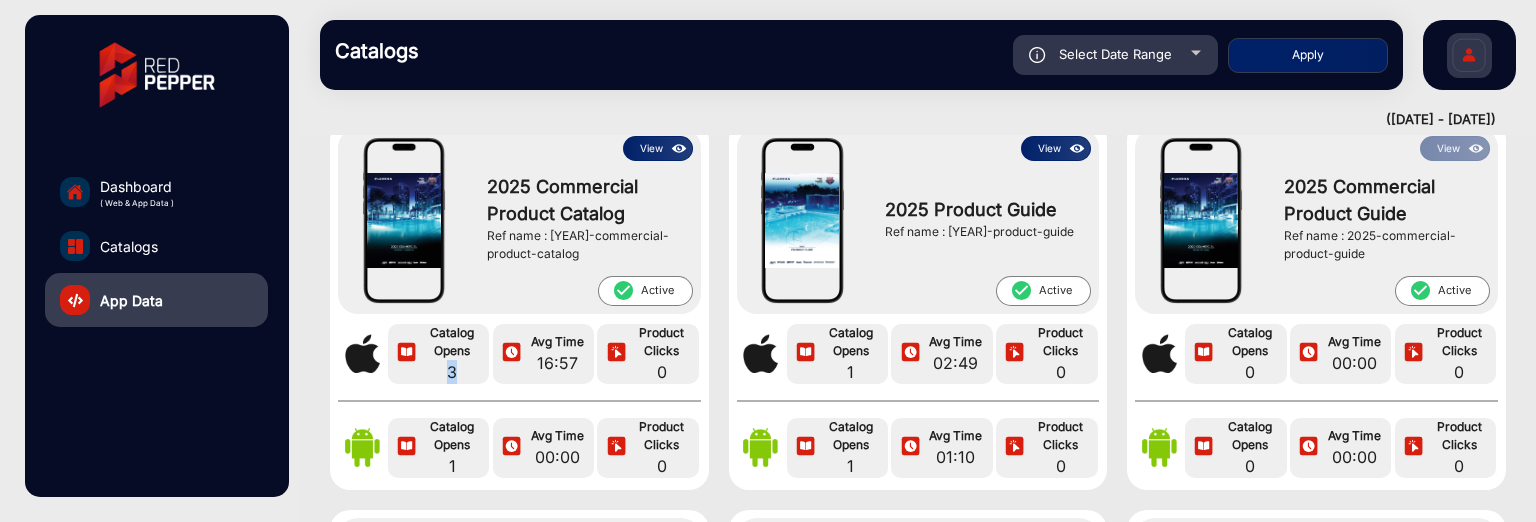 drag, startPoint x: 456, startPoint y: 371, endPoint x: 440, endPoint y: 366, distance: 16.763054 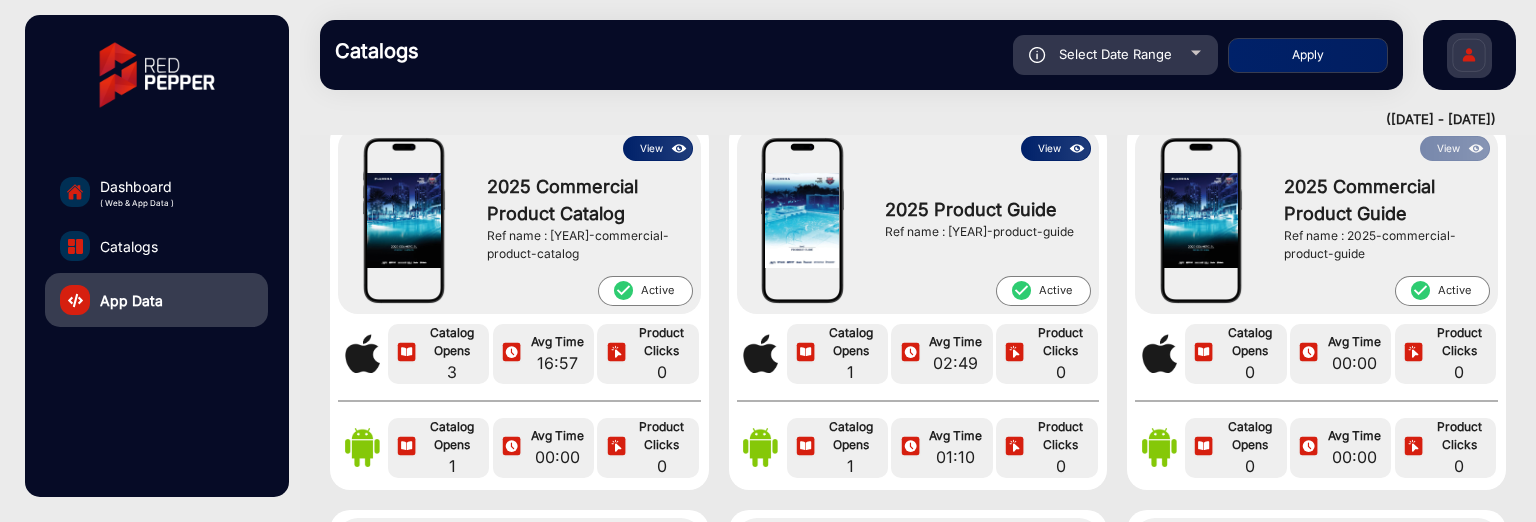 drag, startPoint x: 467, startPoint y: 450, endPoint x: 439, endPoint y: 441, distance: 29.410883 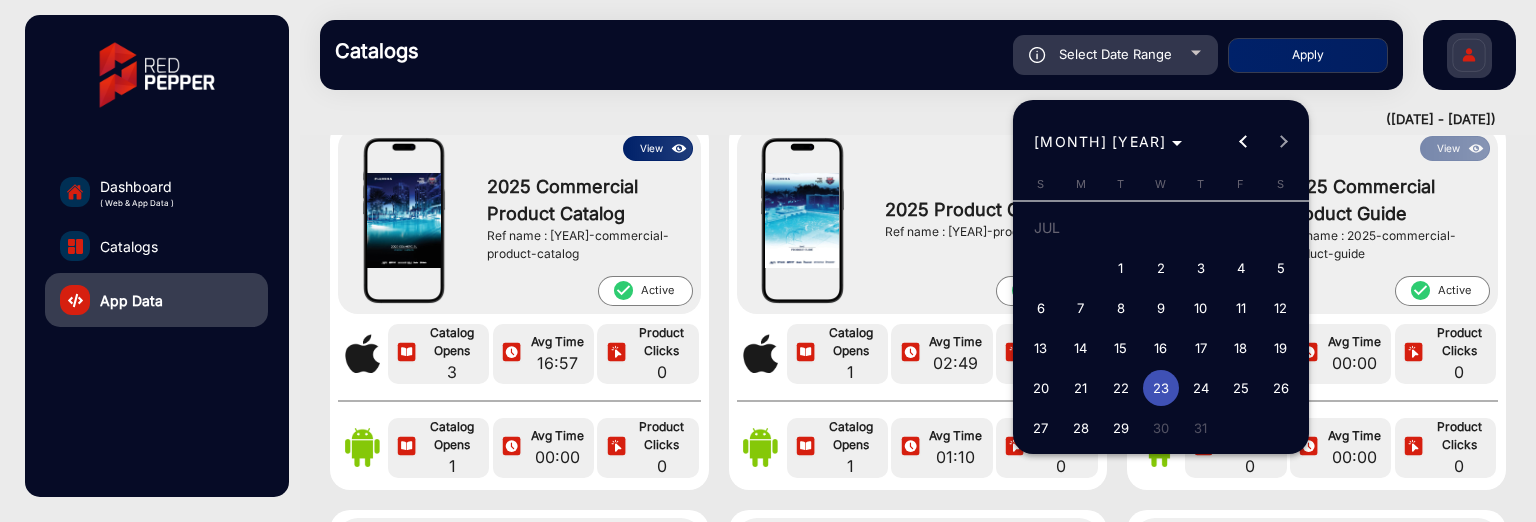 click on "24" at bounding box center [1201, 388] 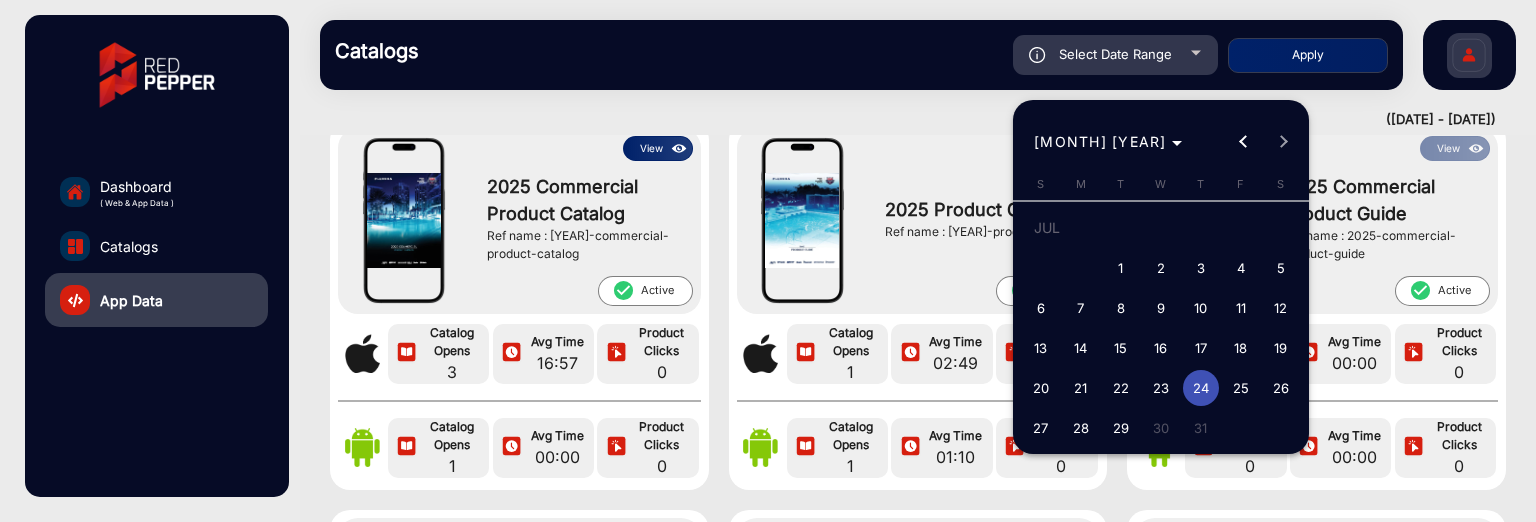 click on "24" at bounding box center (1201, 388) 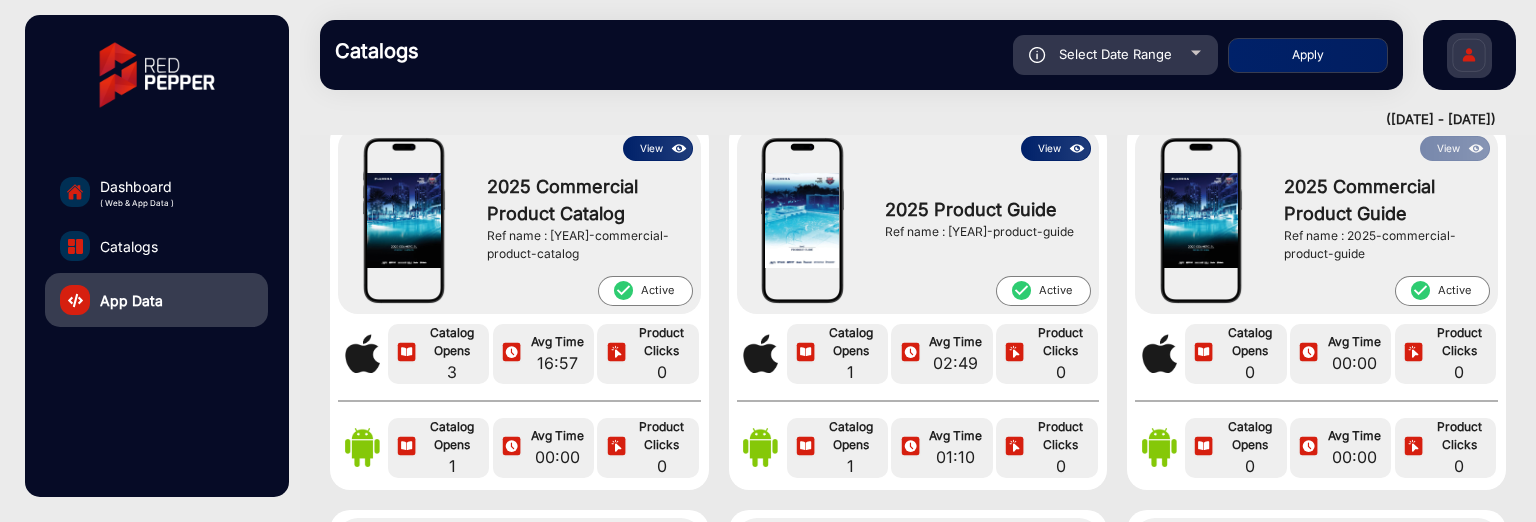 type on "7/24/2025" 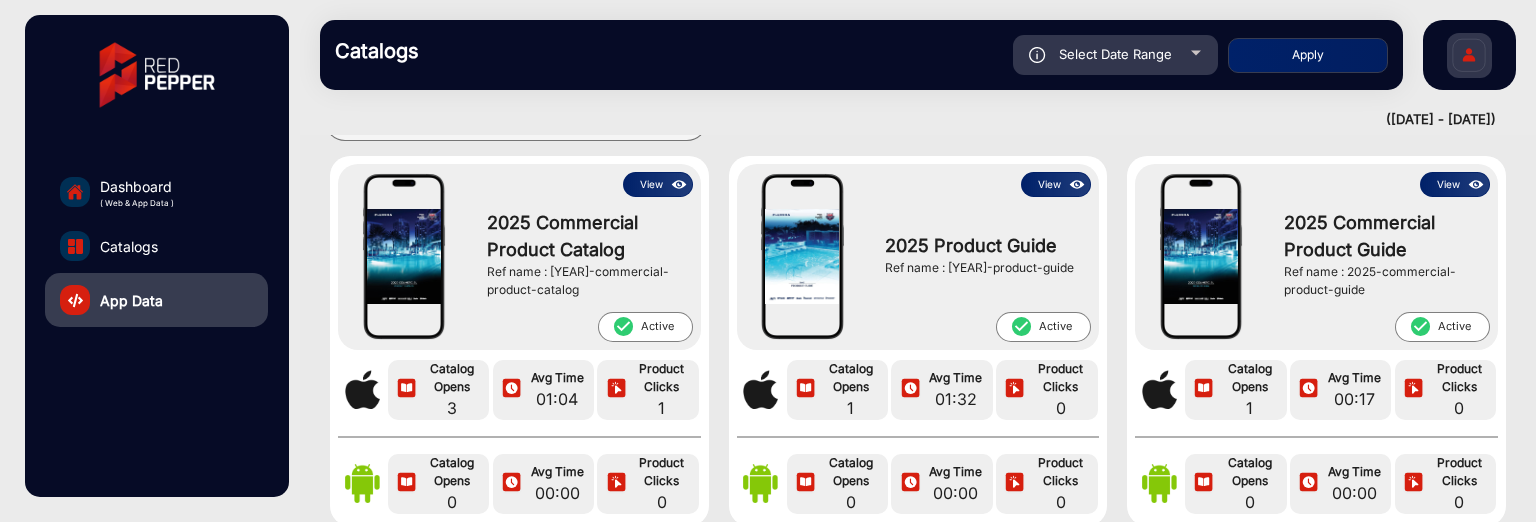 scroll, scrollTop: 100, scrollLeft: 0, axis: vertical 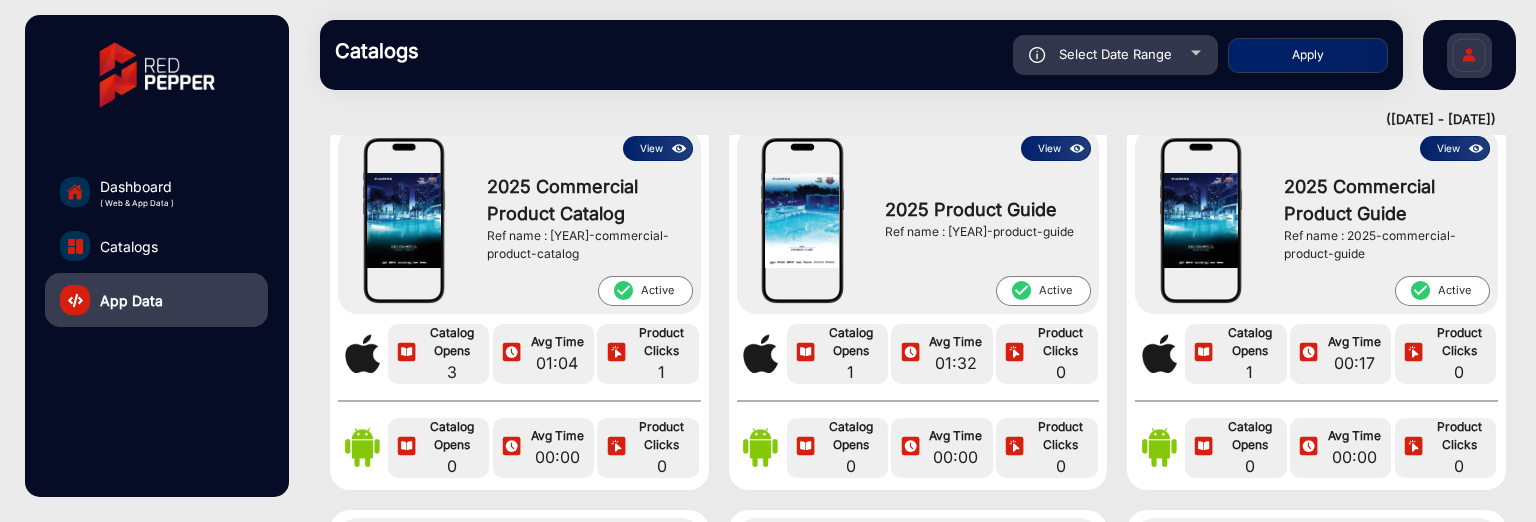 click on "View  2025 Commercial Product Catalog  Ref name : 2025-commercial-product-catalog  check_circle  Active" 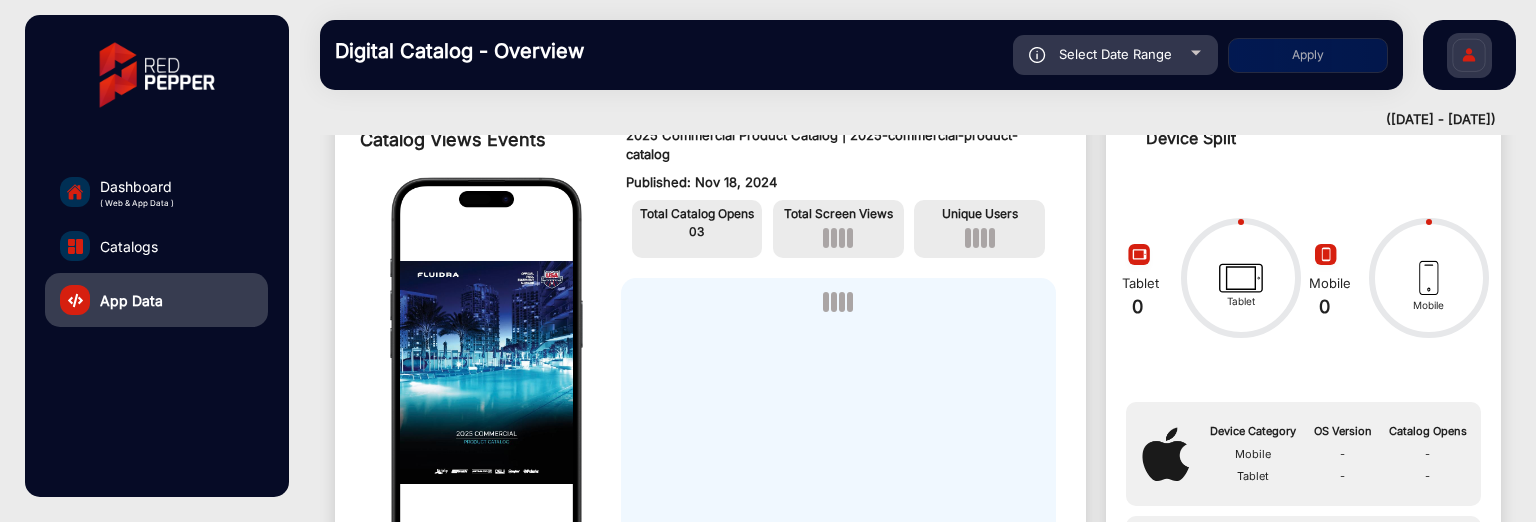 scroll, scrollTop: 15, scrollLeft: 0, axis: vertical 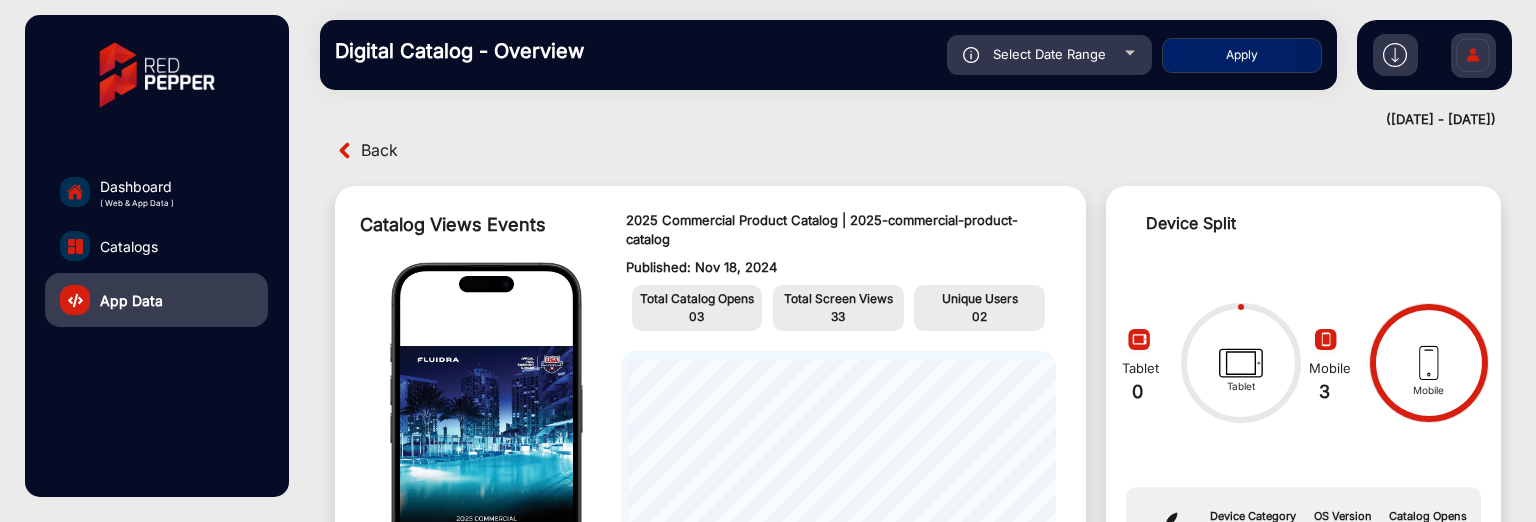 click on "Back" at bounding box center [624, 150] 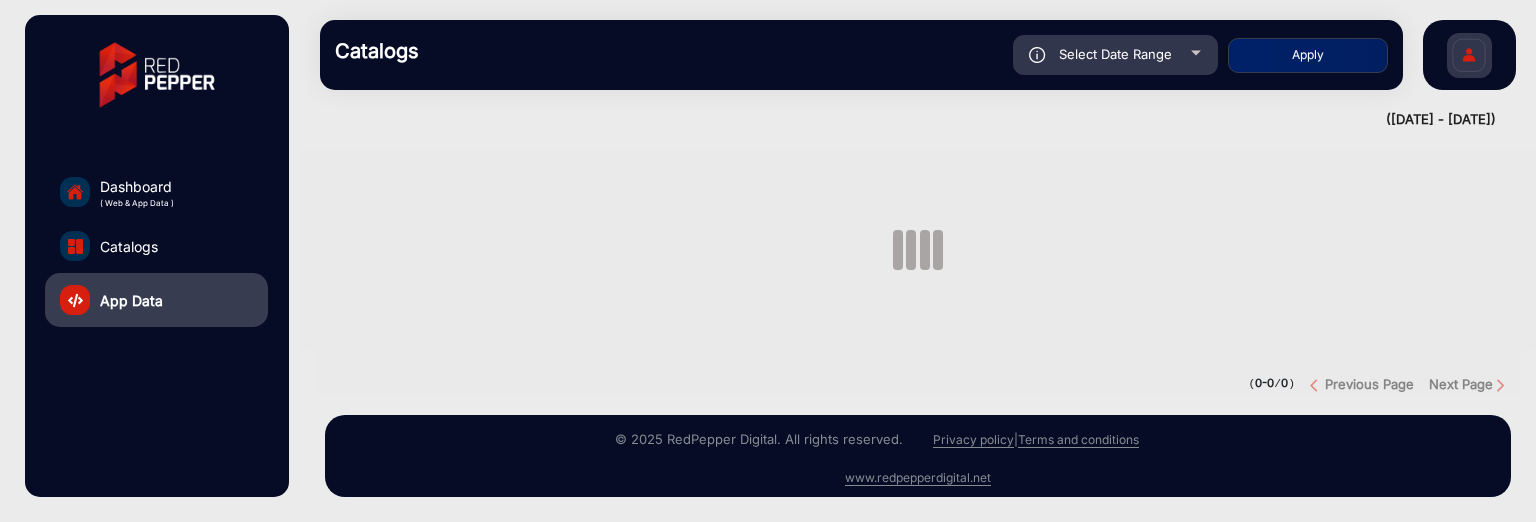 scroll, scrollTop: 0, scrollLeft: 0, axis: both 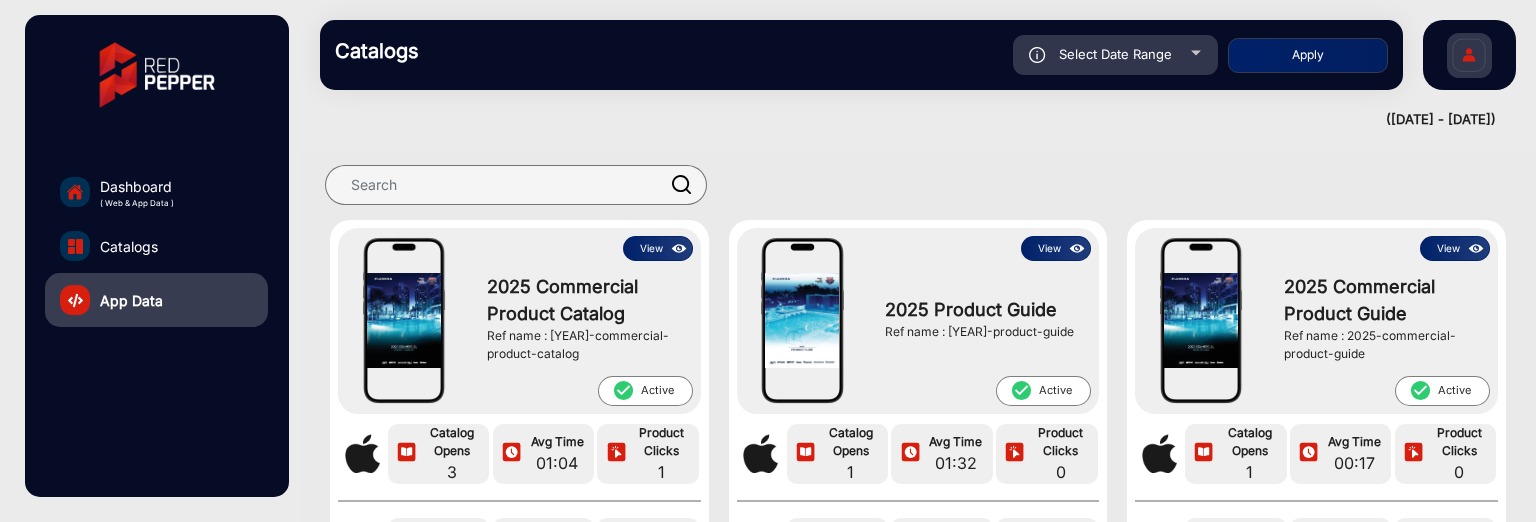 click on "Select Date Range" 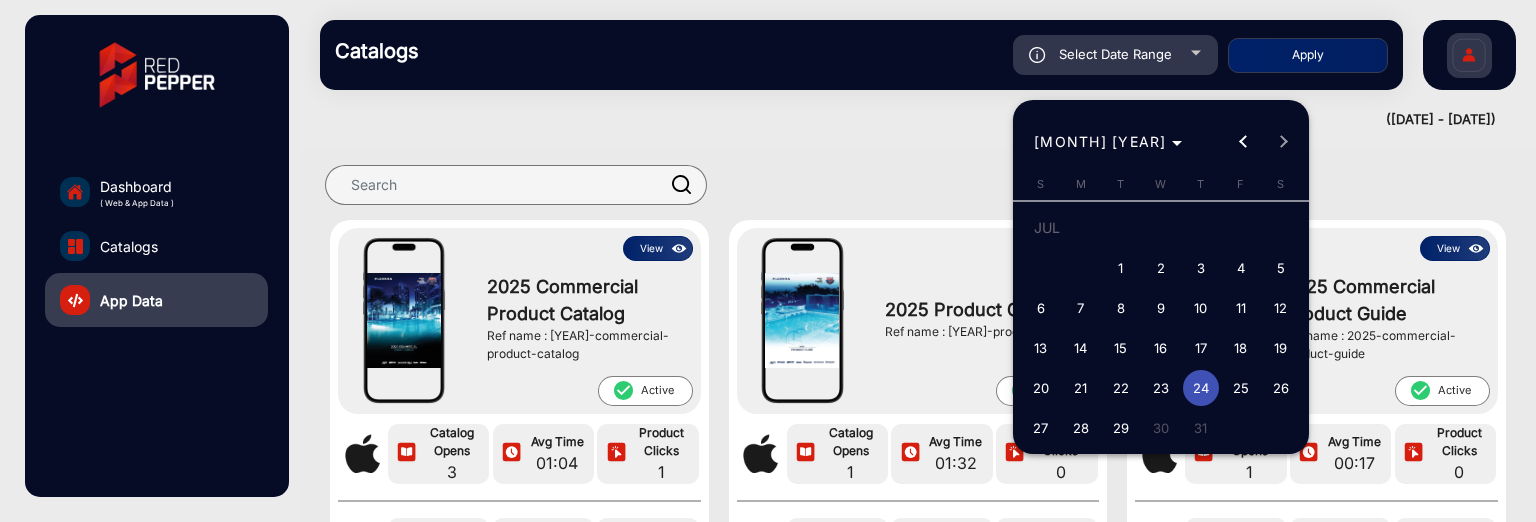 click on "23" at bounding box center [1161, 388] 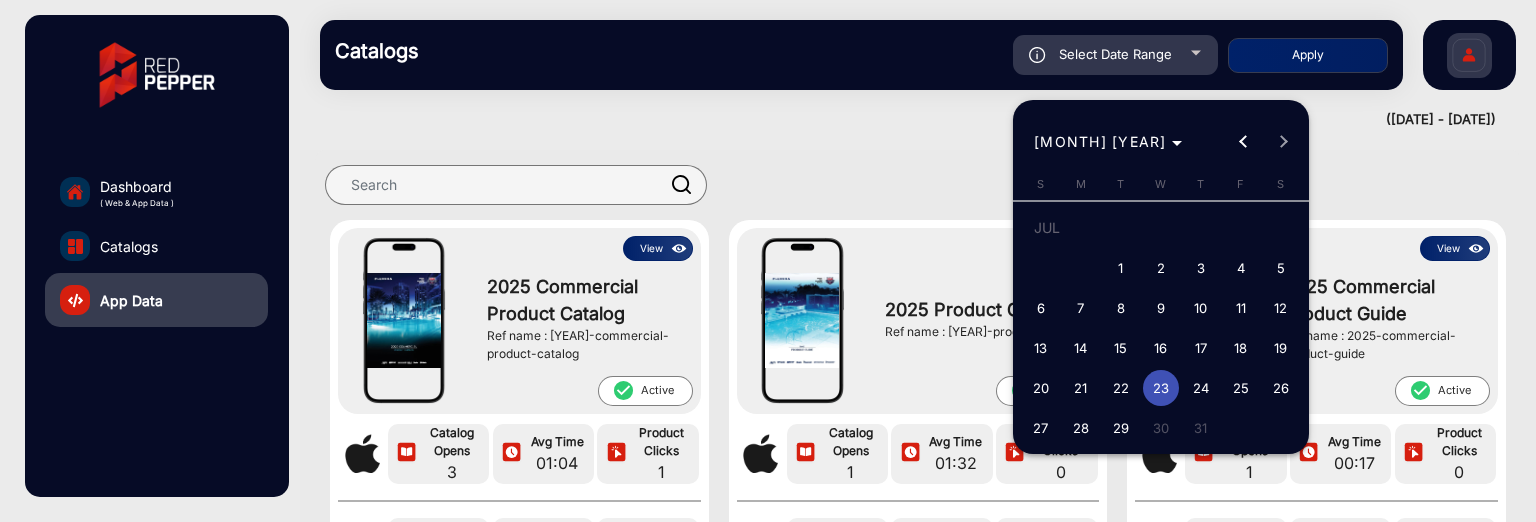 click on "23" at bounding box center [1161, 388] 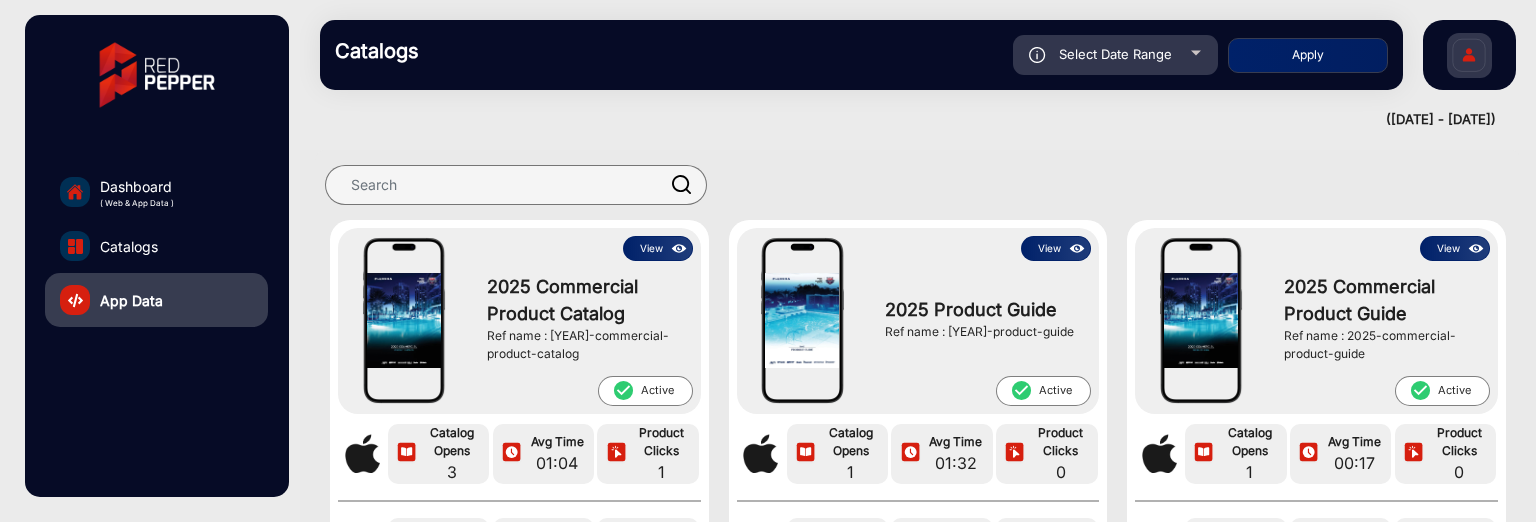 type on "7/23/2025" 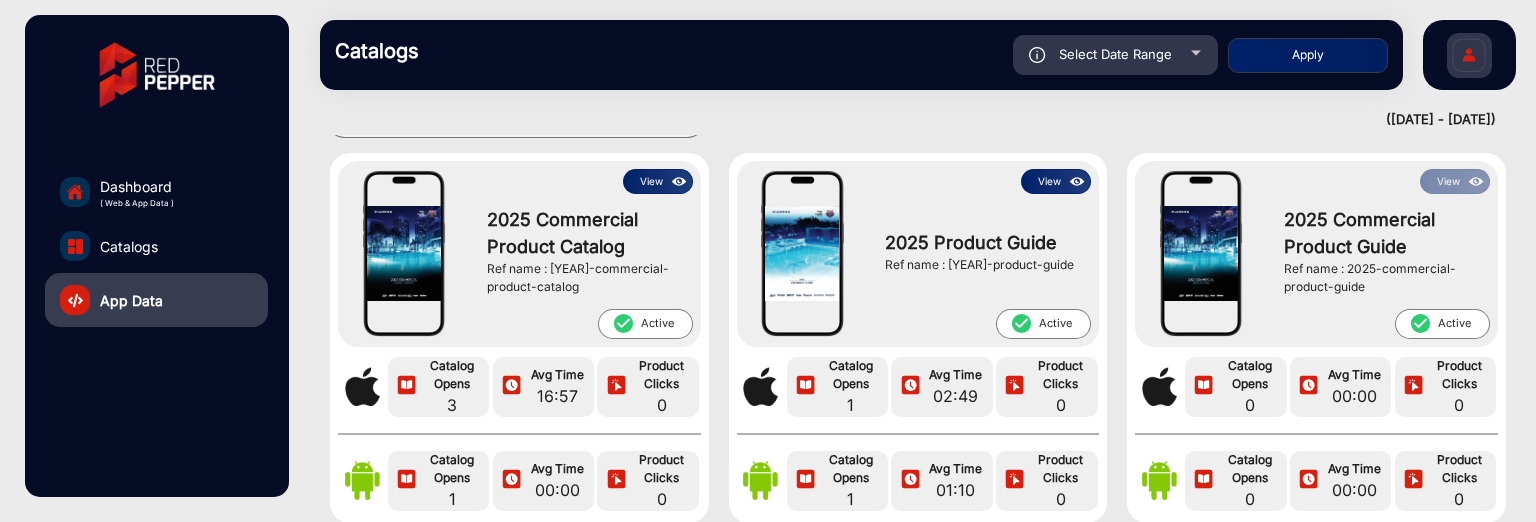 scroll, scrollTop: 100, scrollLeft: 0, axis: vertical 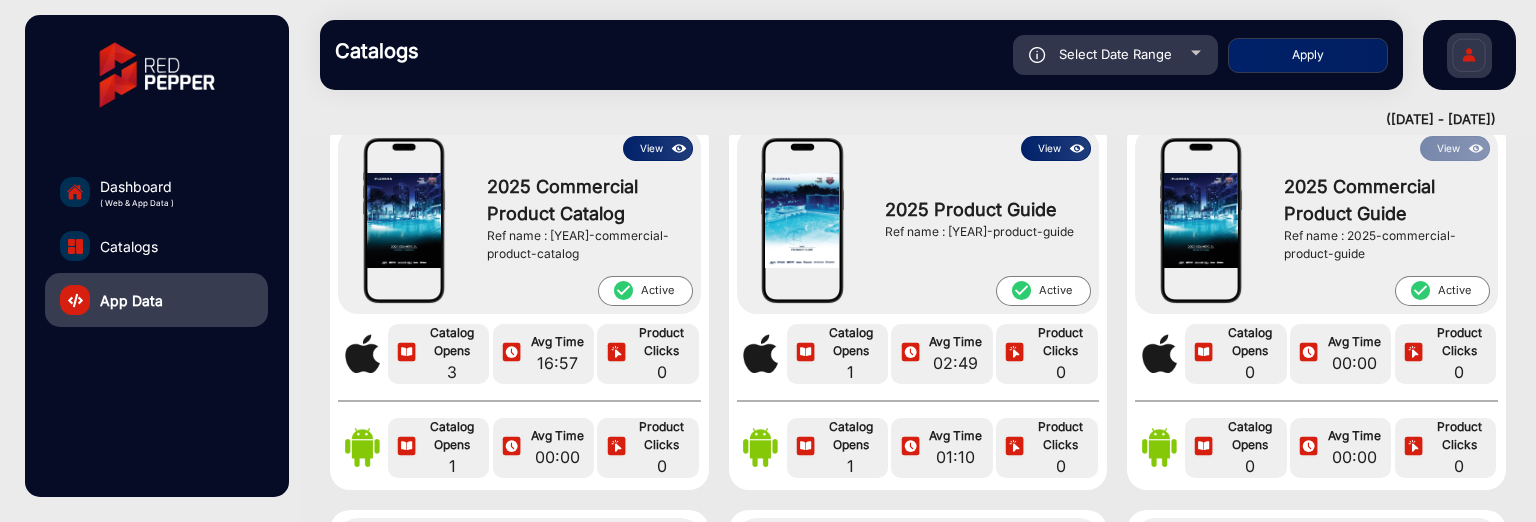 click on "Catalogs  Select Date Range 7/23/2025 7/23/2025 – 7/23/2025 7/23/2025 [COMPANY] Apply falsefalse Hi,  [PERSON]  Change Password Log Out  (07-23-2025 - 07-23-2025)   View  2025 Commercial Product Catalog  Ref name : 2025-commercial-product-catalog  check_circle  Active  Catalog Opens  3 Avg Time  16:57 Product Clicks  0 Catalog Opens  1 Avg Time  00:00 Product Clicks  0  View  2025 Product Guide  Ref name : 2025-product-guide  check_circle  Active  Catalog Opens  1 Avg Time  02:49 Product Clicks  0 Catalog Opens  1 Avg Time  01:10 Product Clicks  0  View  2025 Commercial Product Guide  Ref name : 2025-commercial-product-guide  check_circle  Active  Catalog Opens  0 Avg Time  00:00 Product Clicks  0 Catalog Opens  0 Avg Time  00:00 Product Clicks  0  View  2025 Product Catalog  Ref name : 2025-product-catalog  check_circle  Active  Catalog Opens  5 Avg Time  01:48:47 Product Clicks  29 Catalog Opens  1 Avg Time  23:38 Product Clicks  9  View  2024 Ordering Guide  Ref name : 2024-ordering-guide   Active" 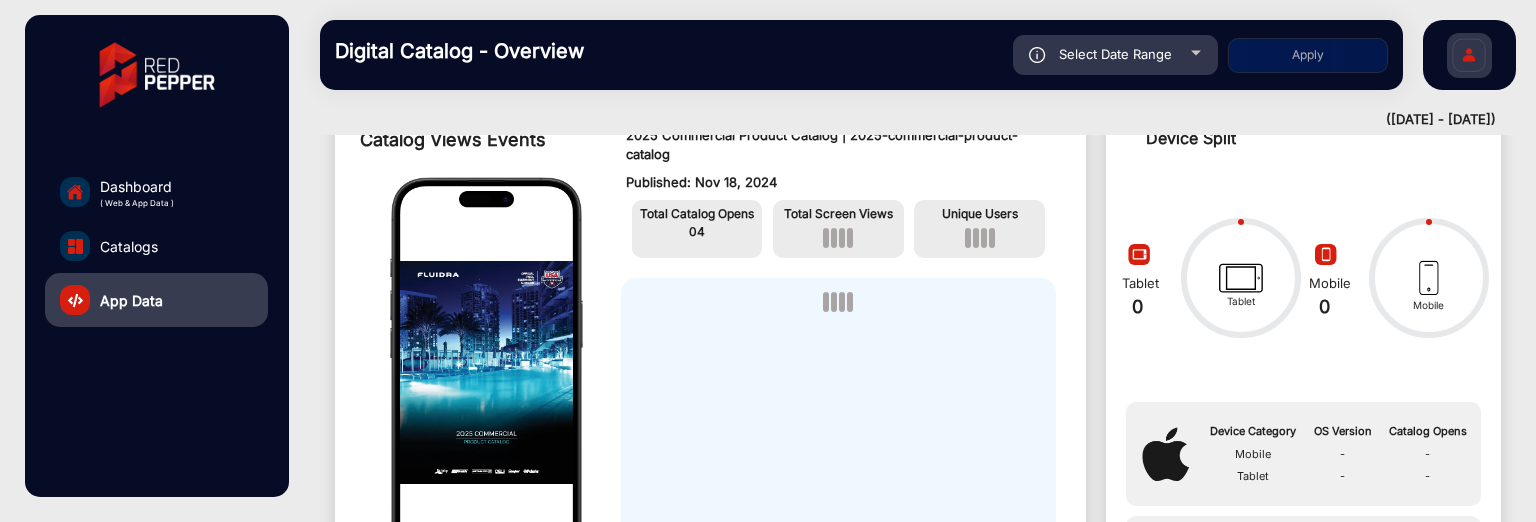 scroll, scrollTop: 15, scrollLeft: 0, axis: vertical 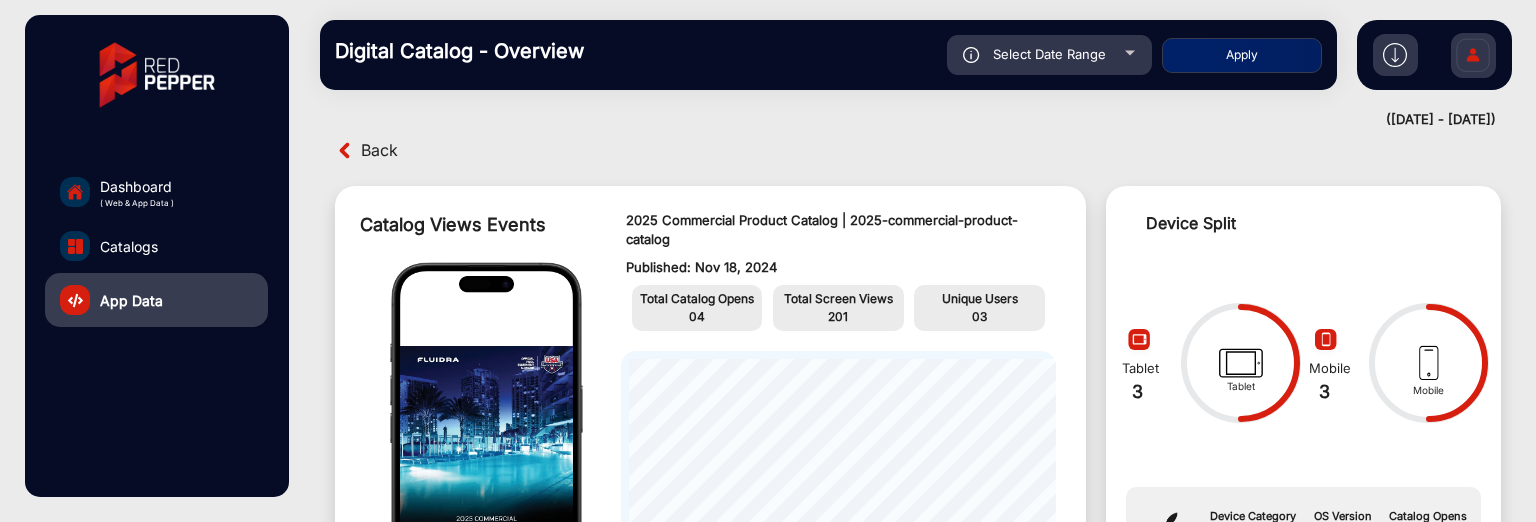 click on "Select Date Range" 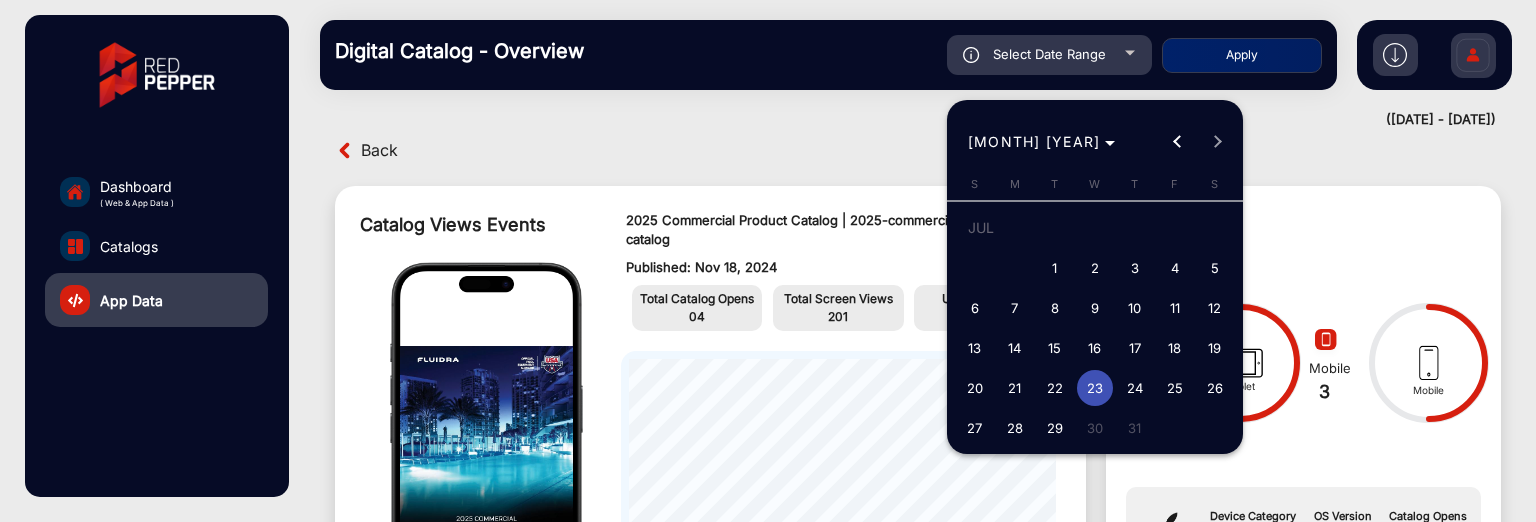 click on "22" at bounding box center (1055, 388) 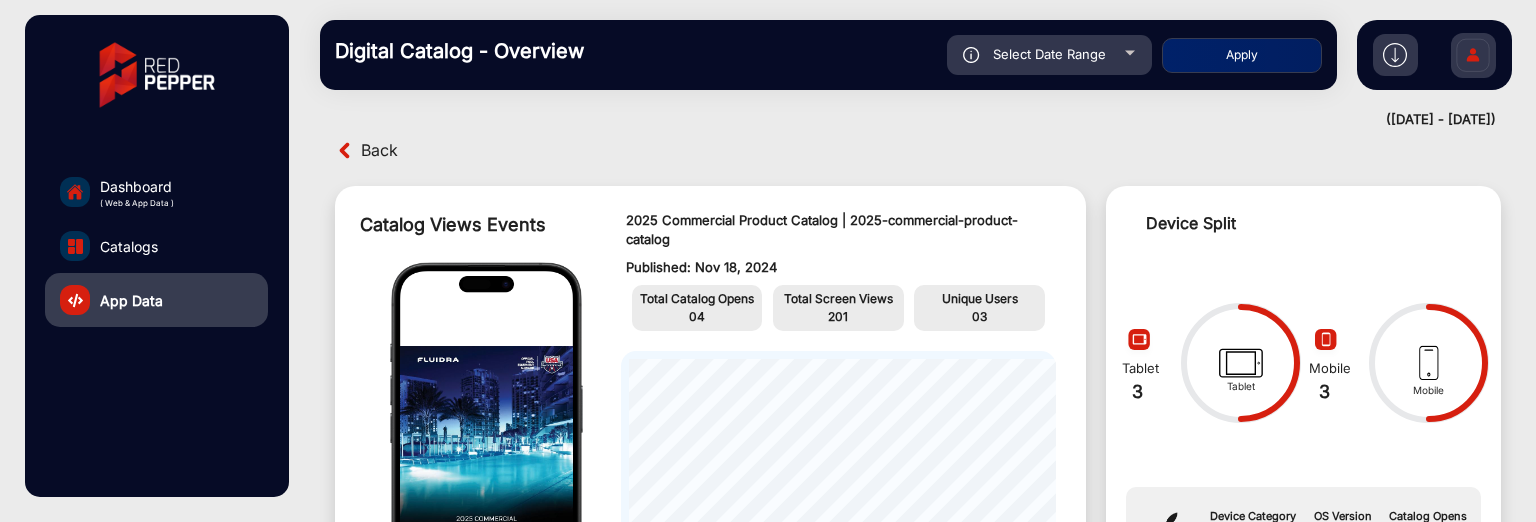 type on "[MM]/[DD]/[YYYY]" 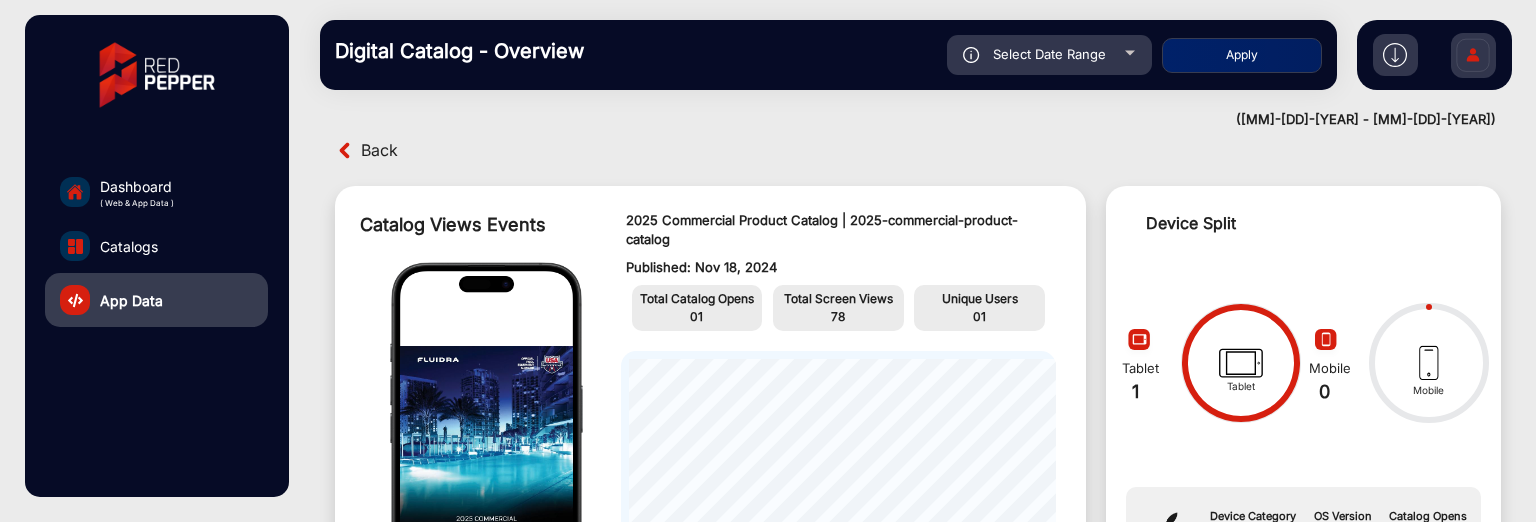 click on "Back" at bounding box center (379, 150) 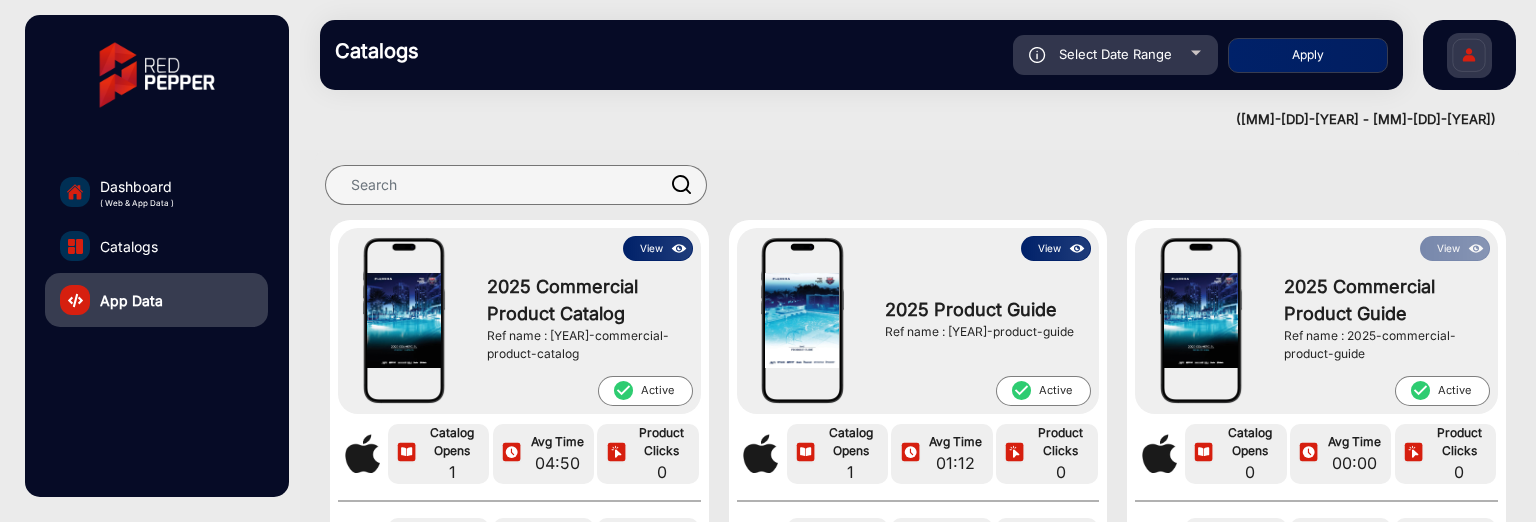scroll, scrollTop: 300, scrollLeft: 0, axis: vertical 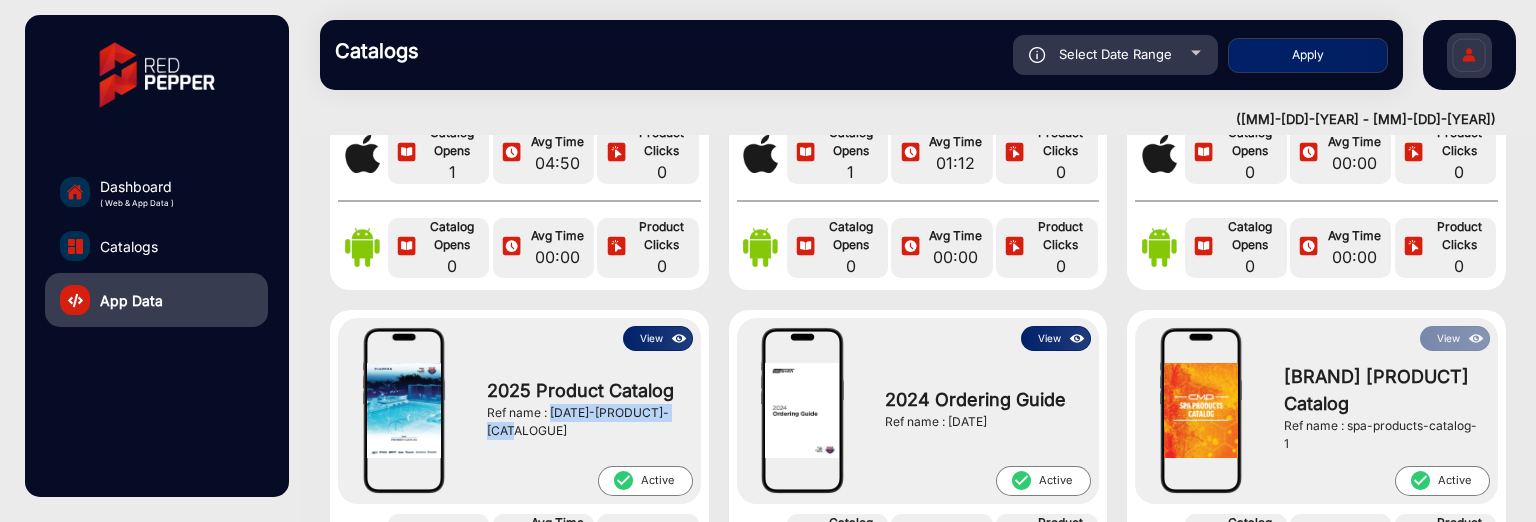 drag, startPoint x: 548, startPoint y: 420, endPoint x: 680, endPoint y: 418, distance: 132.01515 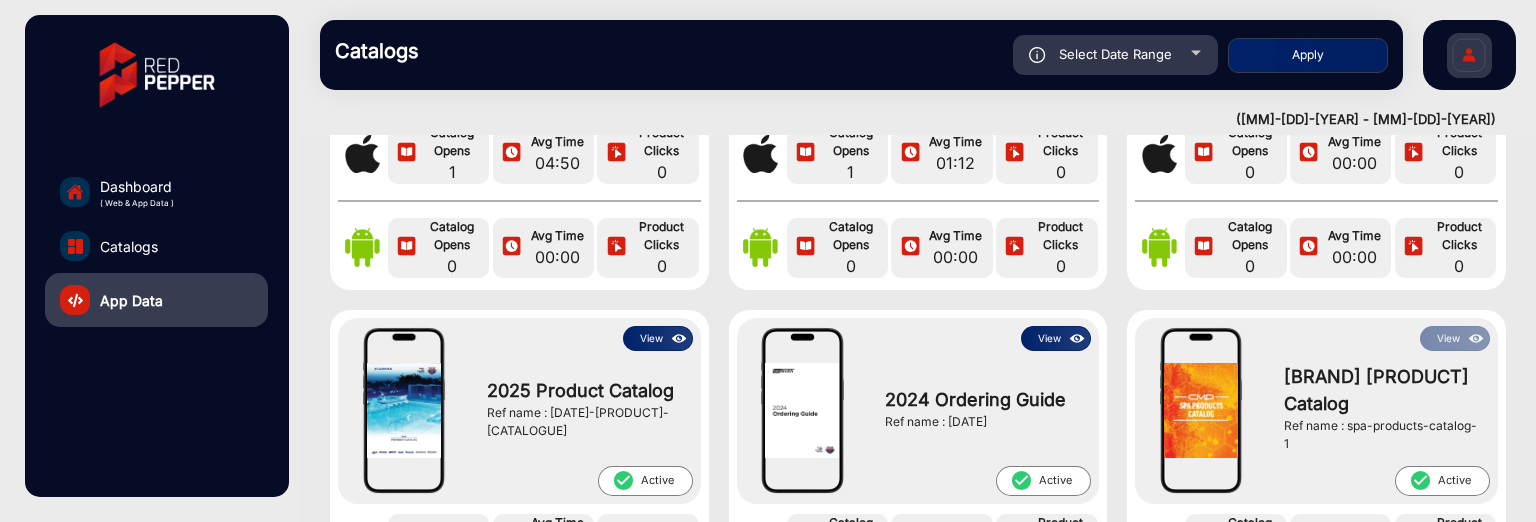 click on "Select Date Range" 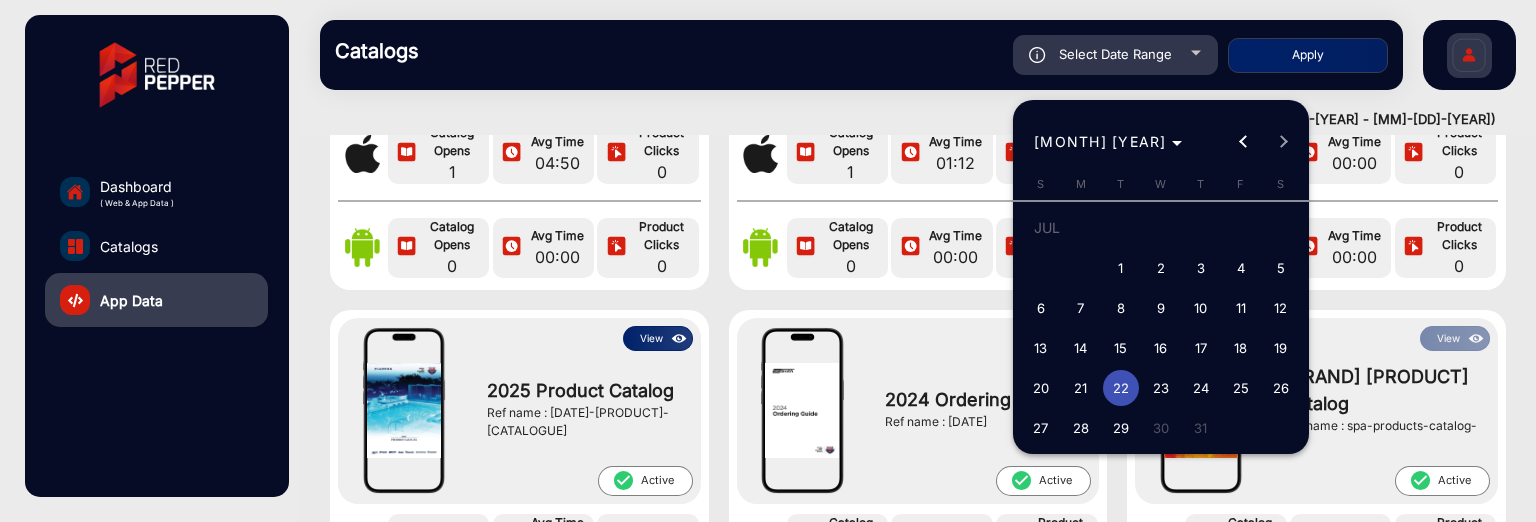 click on "23" at bounding box center [1161, 388] 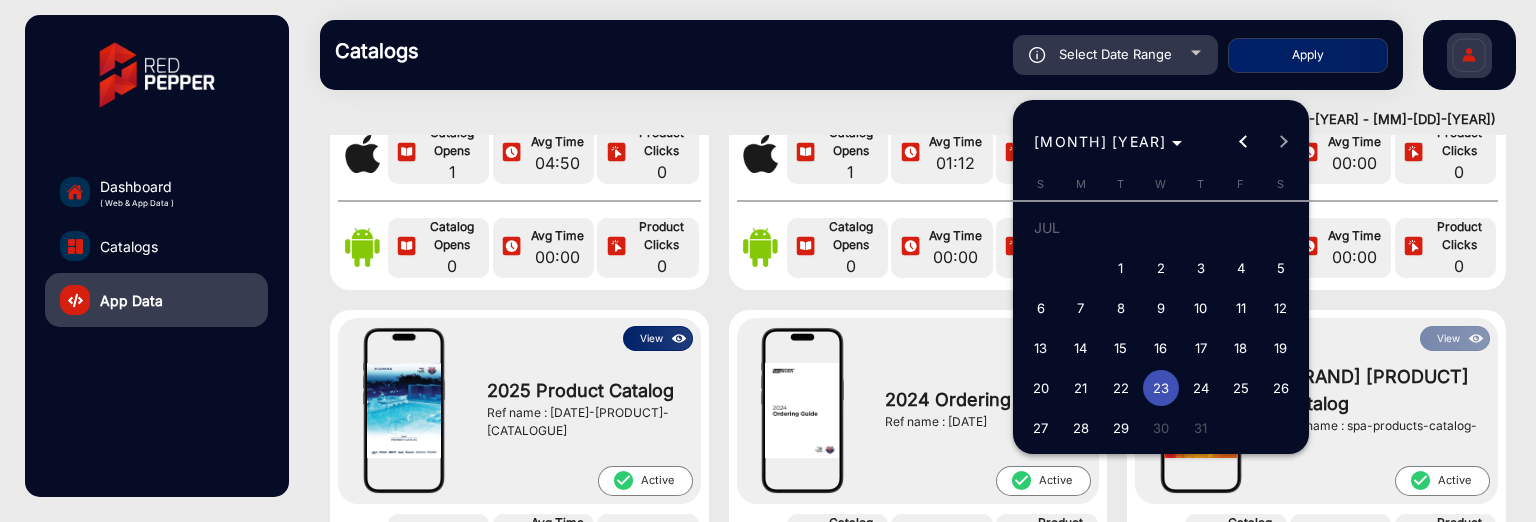 click on "23" at bounding box center [1161, 388] 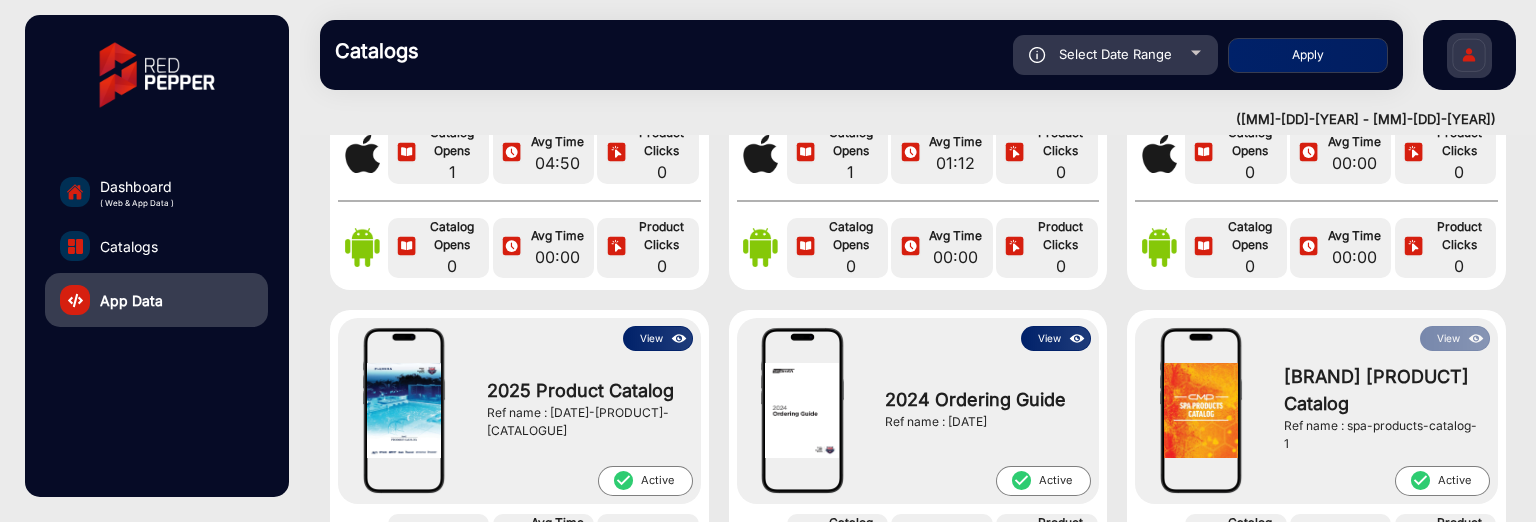 type on "7/23/2025" 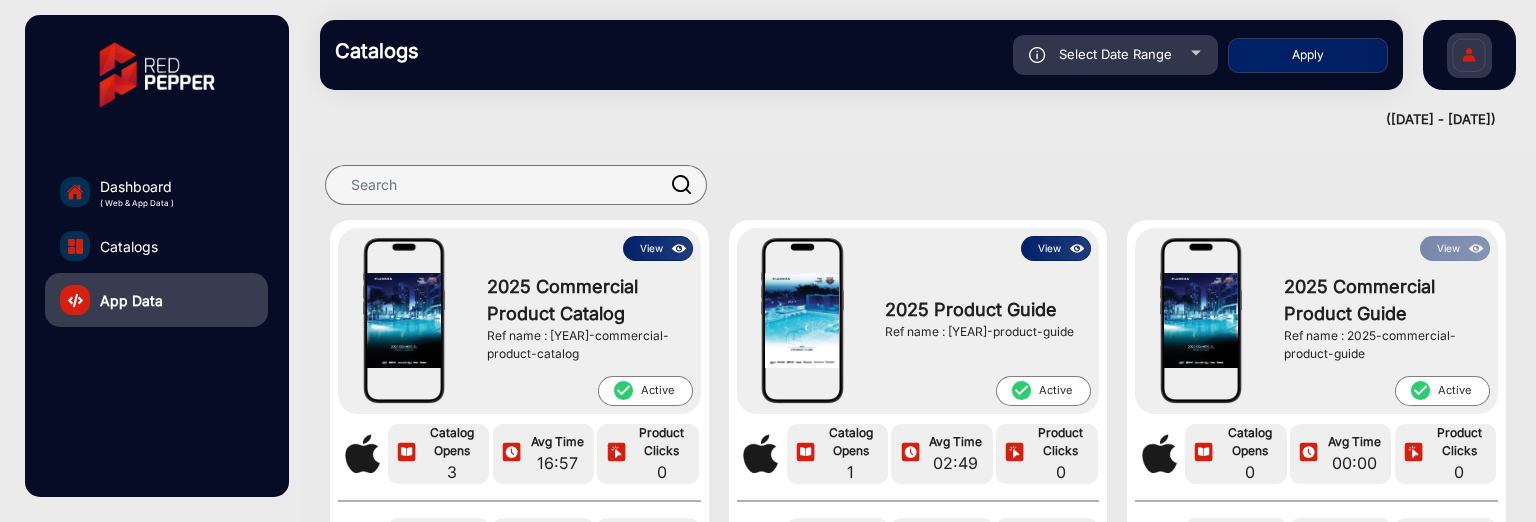scroll, scrollTop: 100, scrollLeft: 0, axis: vertical 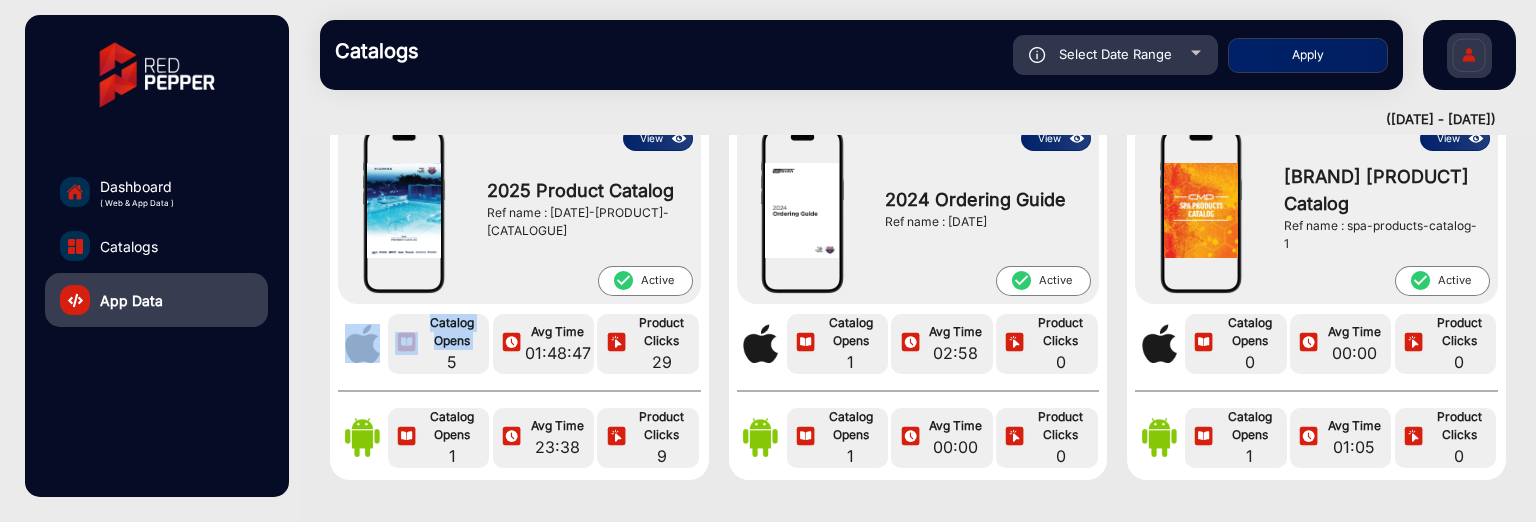 drag, startPoint x: 466, startPoint y: 375, endPoint x: 450, endPoint y: 369, distance: 17.088007 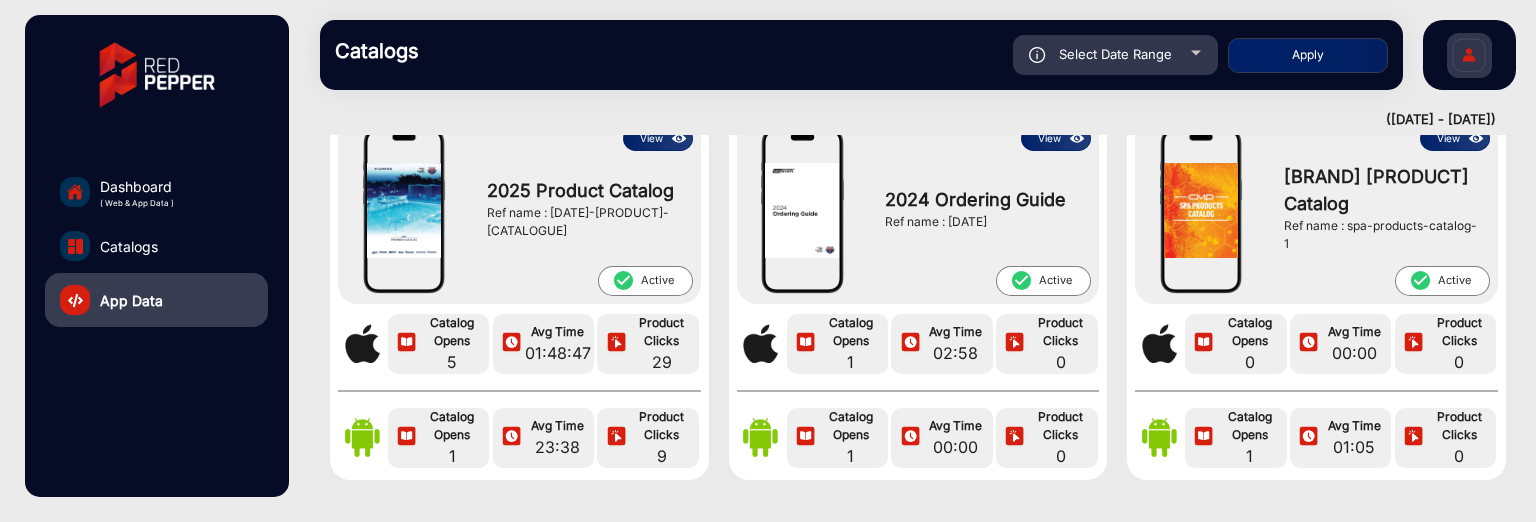 click on "1" 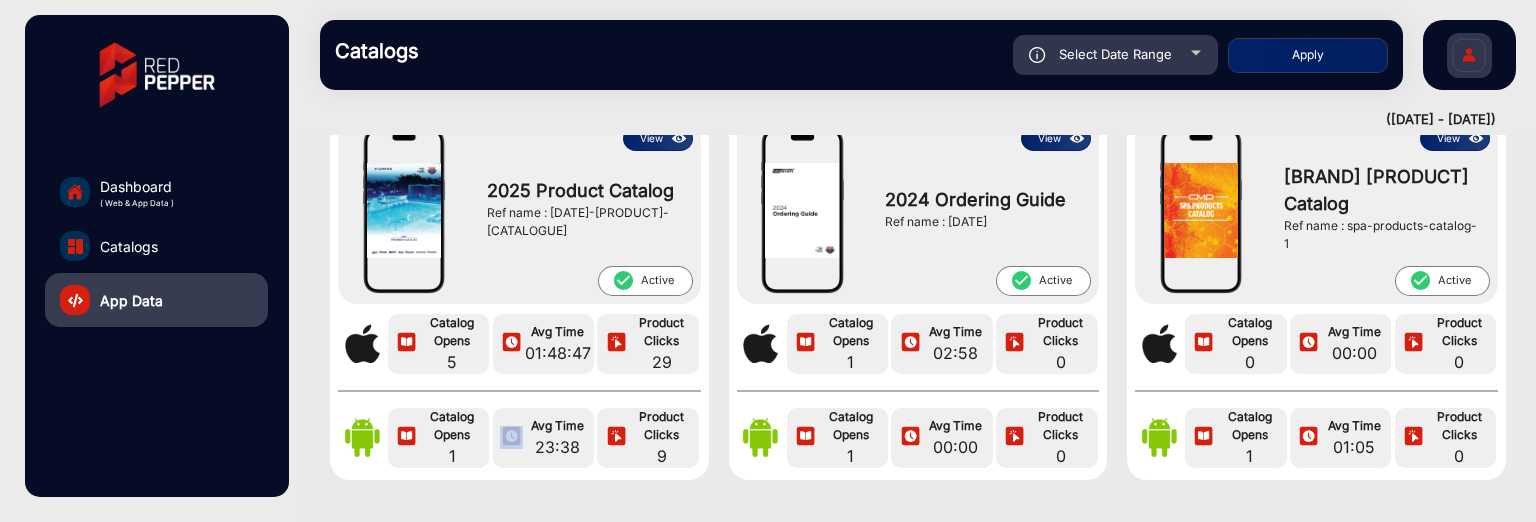 click on "1" 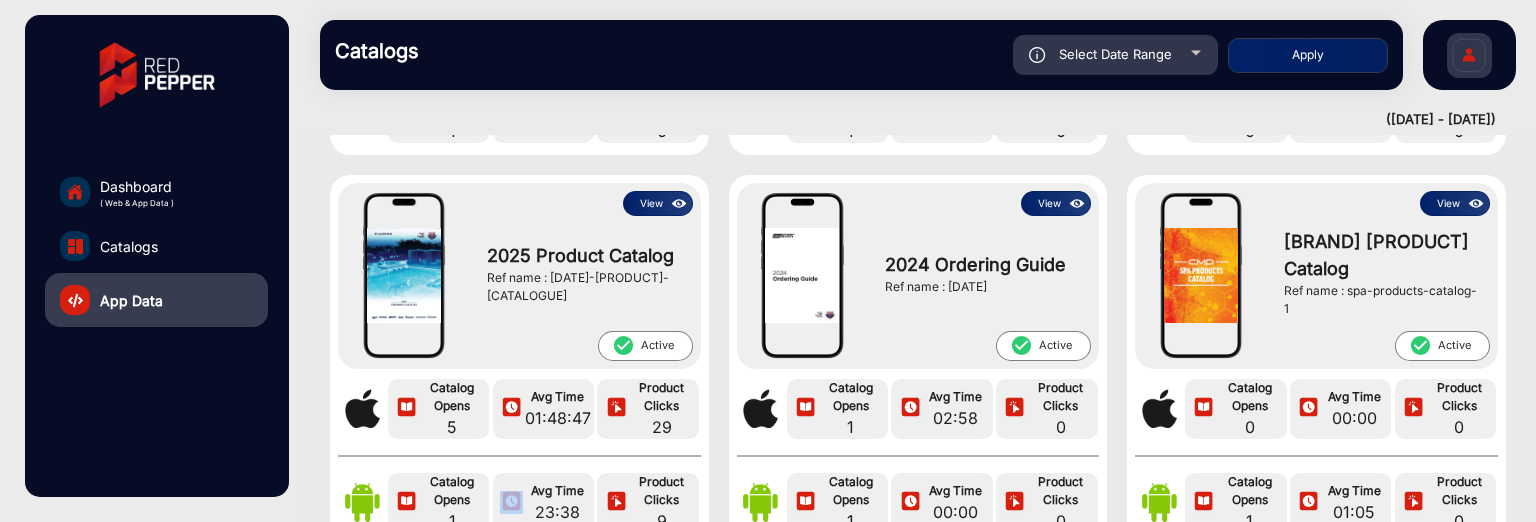 scroll, scrollTop: 400, scrollLeft: 0, axis: vertical 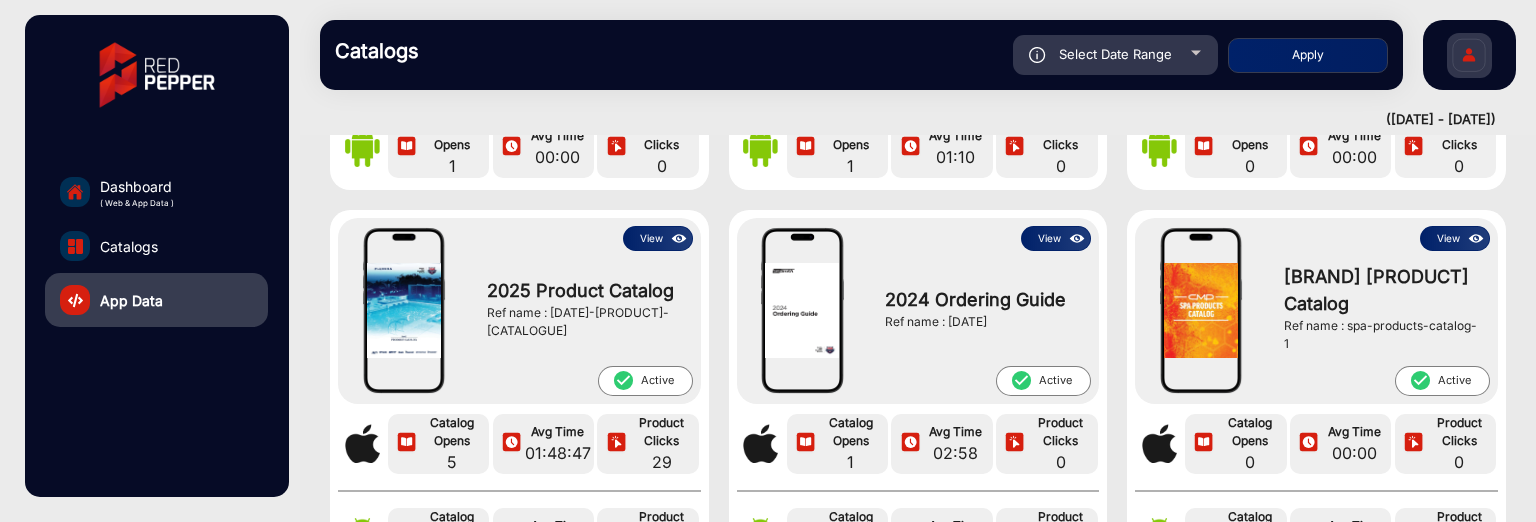 click on "Catalogs Select Date Range [MM]/[DD]/[YEAR] [MM]/[DD]/[YEAR] – [MM]/[DD]/[YEAR] [MM]/[DD]/[YEAR] Fluidra Apply" 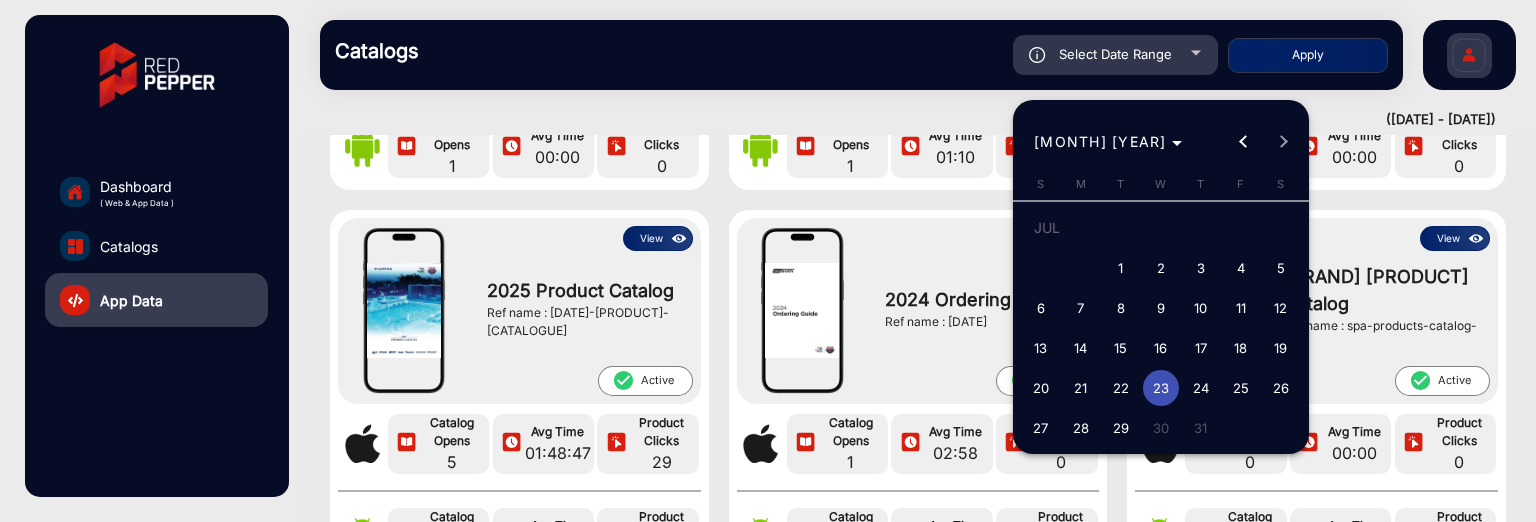 click on "22" at bounding box center [1121, 388] 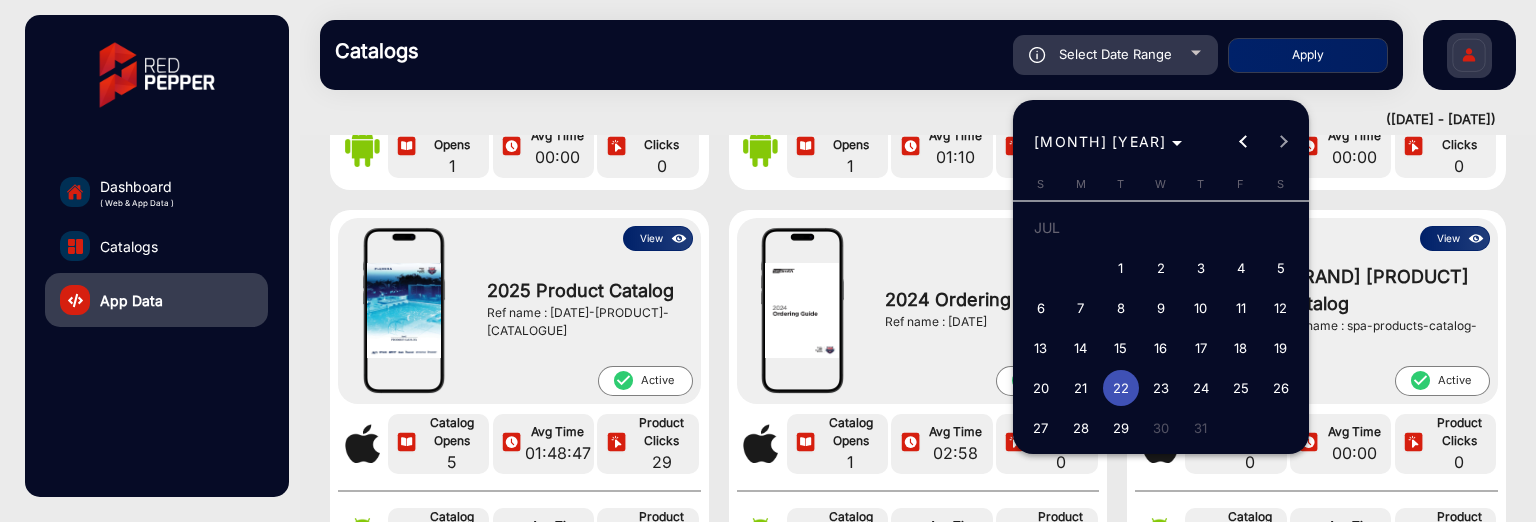click on "22" at bounding box center (1121, 388) 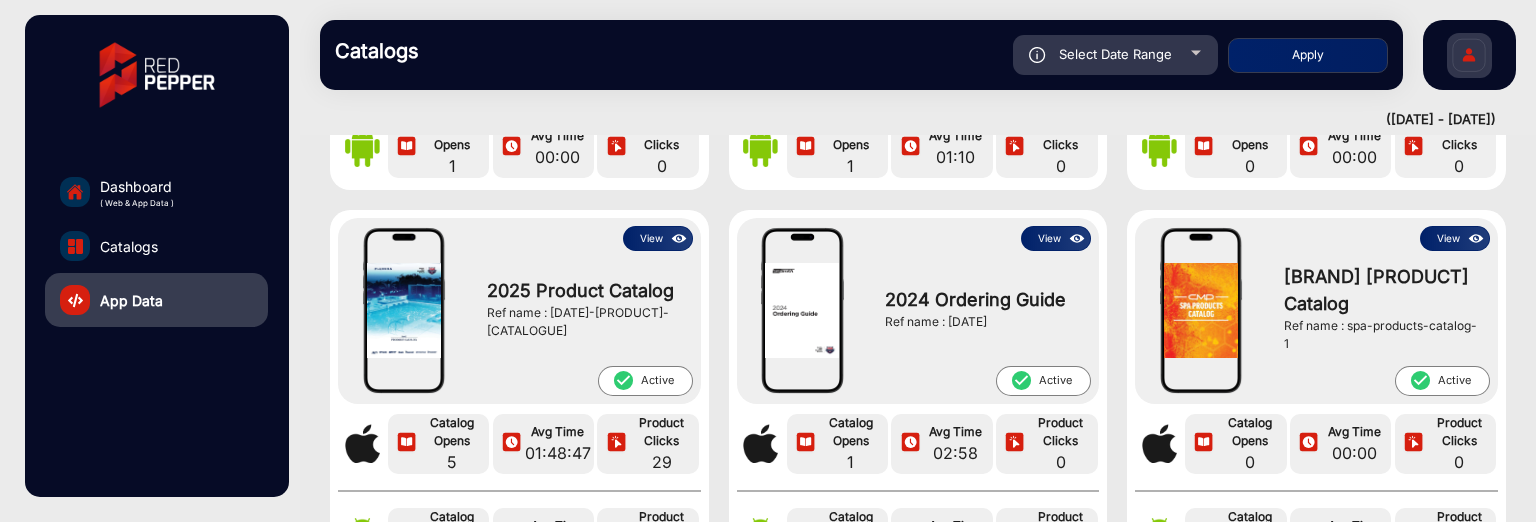 type on "[MM]/[DD]/[YYYY]" 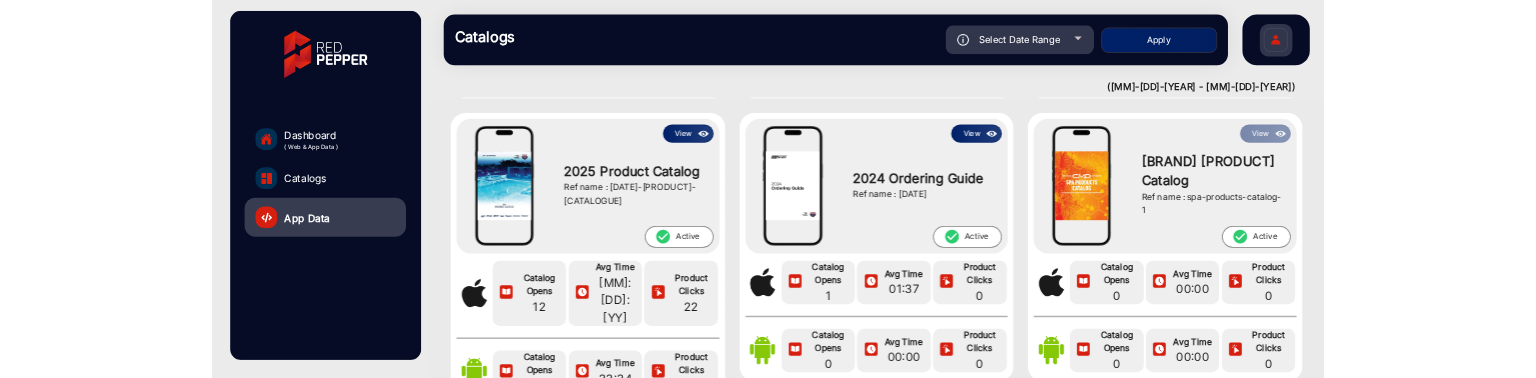 scroll, scrollTop: 500, scrollLeft: 0, axis: vertical 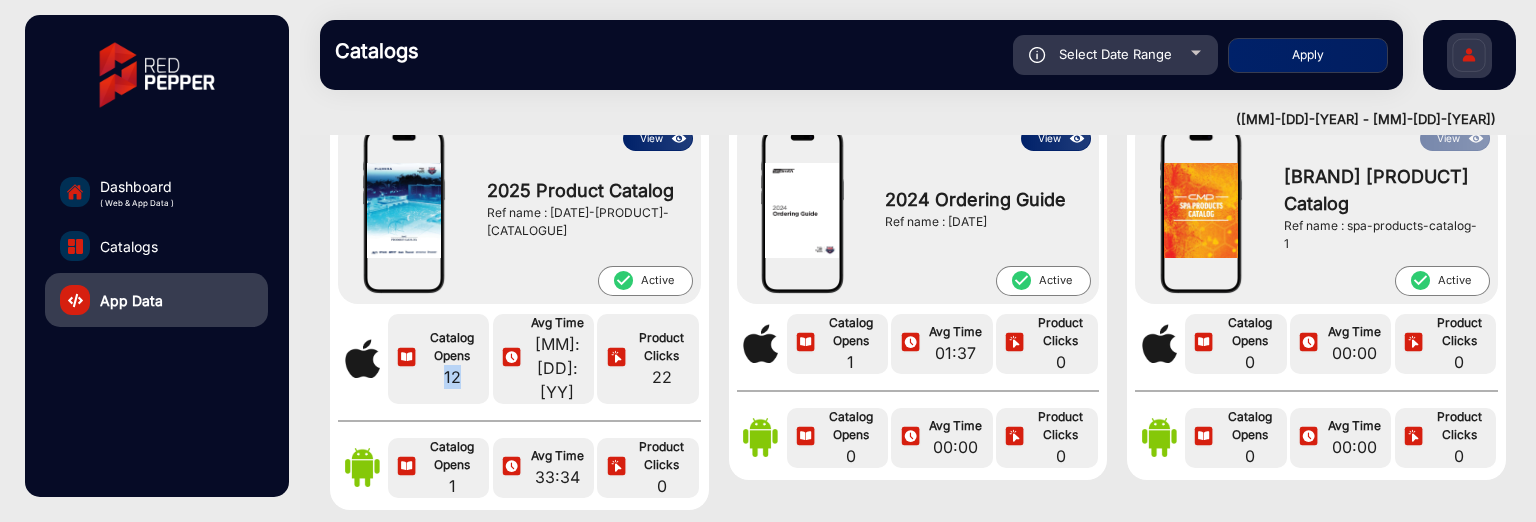 drag, startPoint x: 465, startPoint y: 365, endPoint x: 427, endPoint y: 359, distance: 38.470768 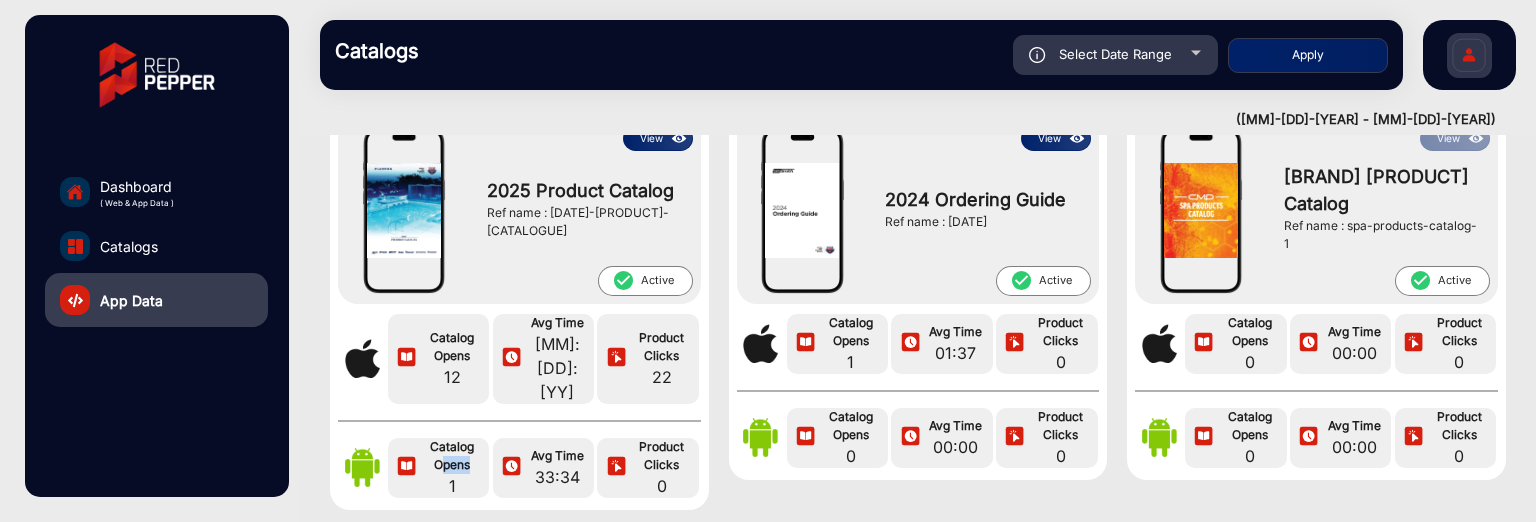 drag, startPoint x: 471, startPoint y: 442, endPoint x: 440, endPoint y: 439, distance: 31.144823 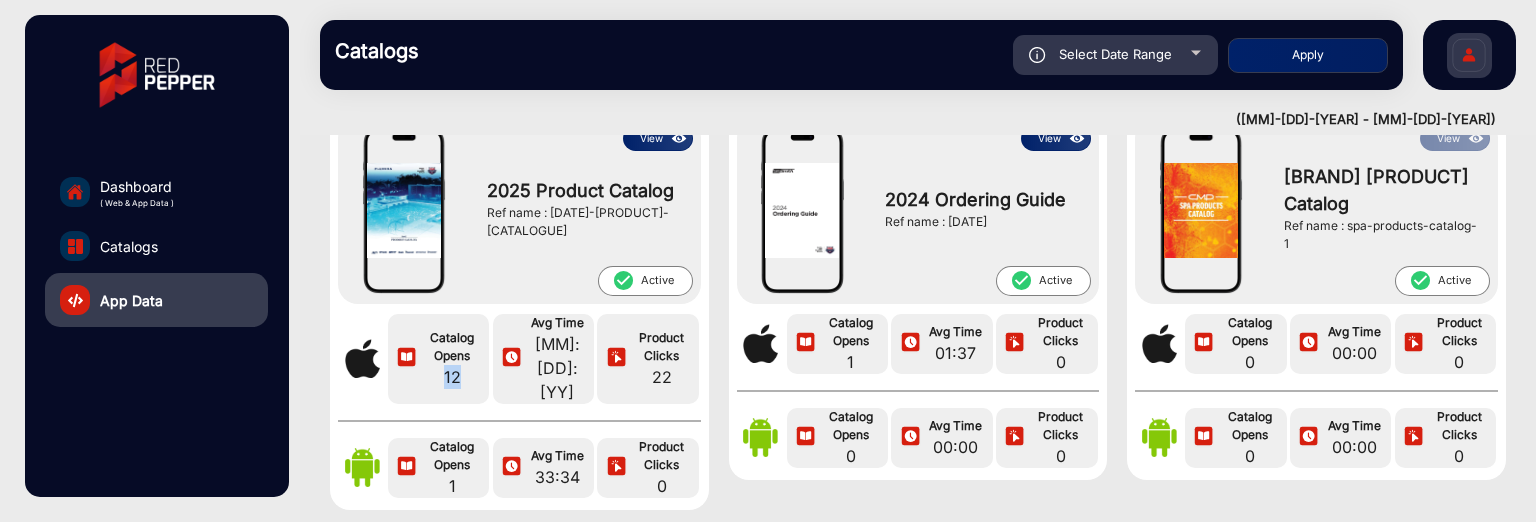 drag, startPoint x: 480, startPoint y: 362, endPoint x: 425, endPoint y: 360, distance: 55.03635 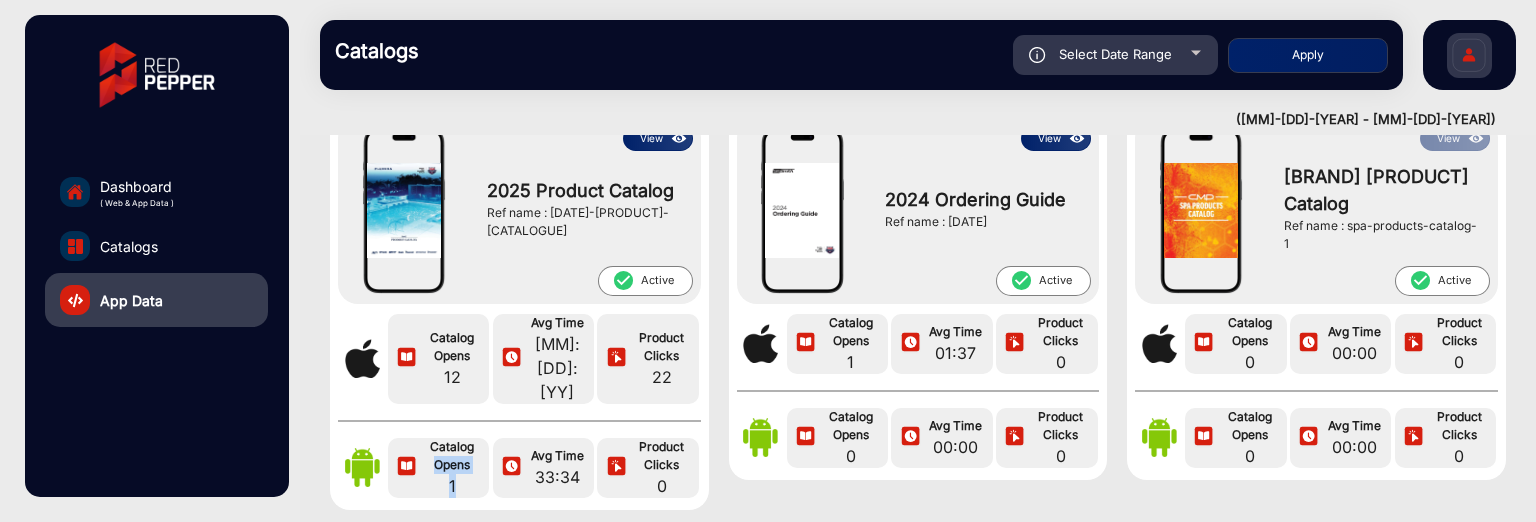 drag, startPoint x: 481, startPoint y: 444, endPoint x: 426, endPoint y: 435, distance: 55.7315 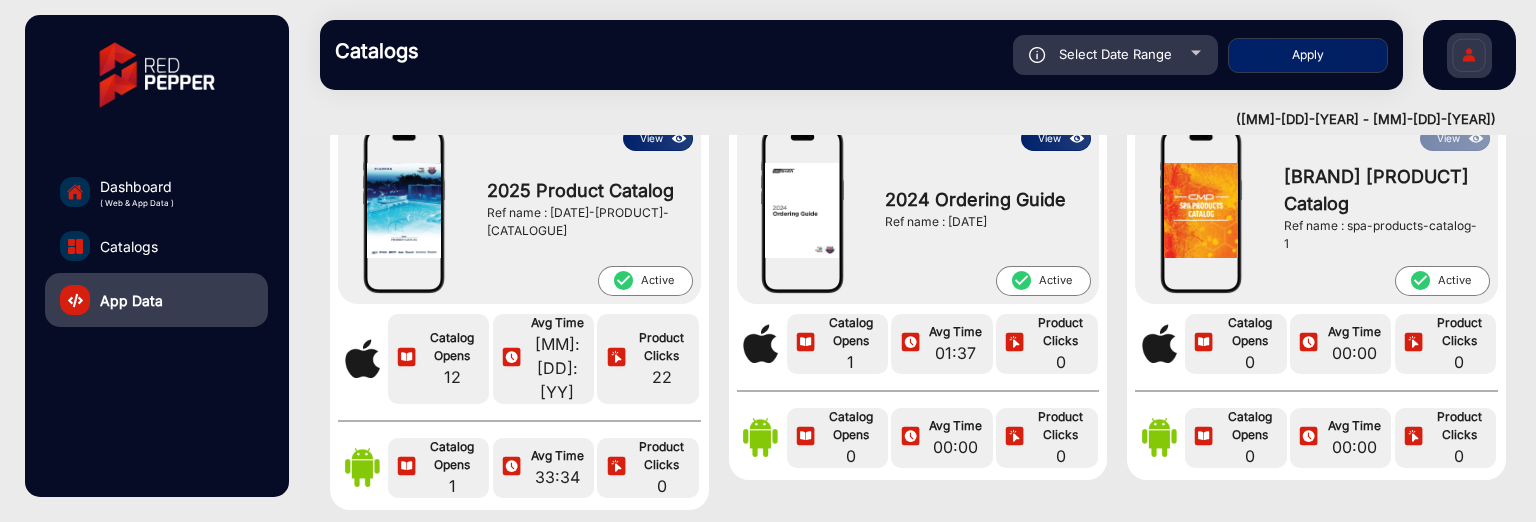 click on "12" 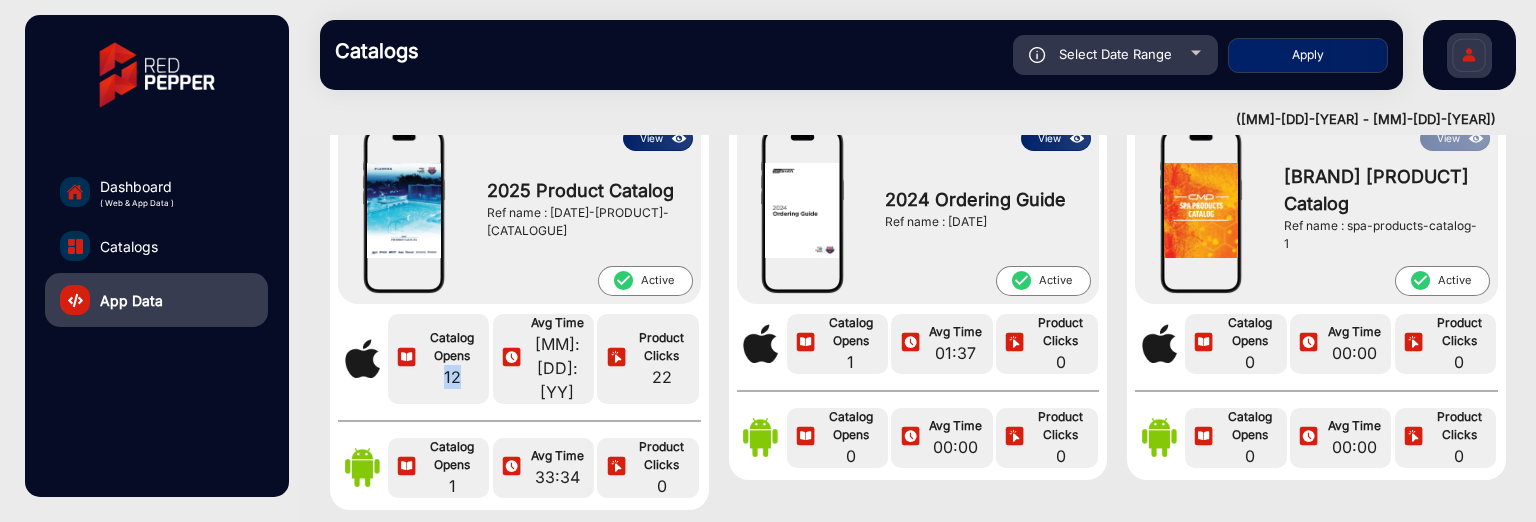 click on "12" 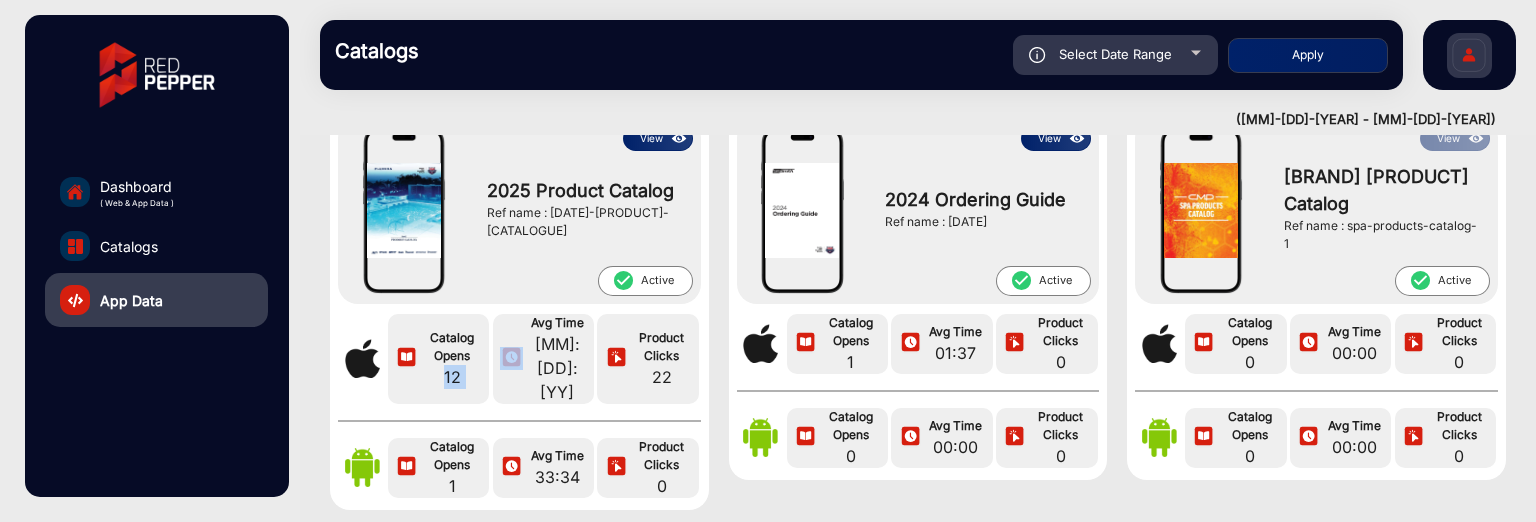 click on "12" 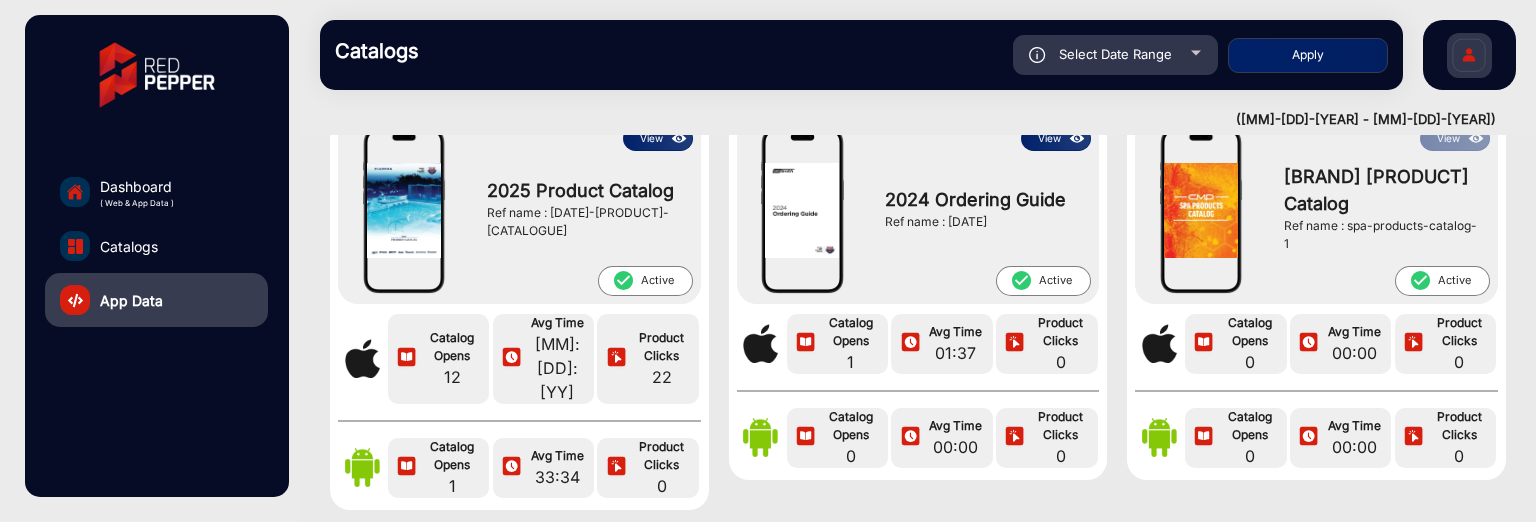 click on "View  2025 Product Catalog  Ref name : 2025-product-catalog  check_circle  Active  Catalog Opens  12 Avg Time  02:27:20 Product Clicks  22 Catalog Opens  1 Avg Time  33:34 Product Clicks  0" 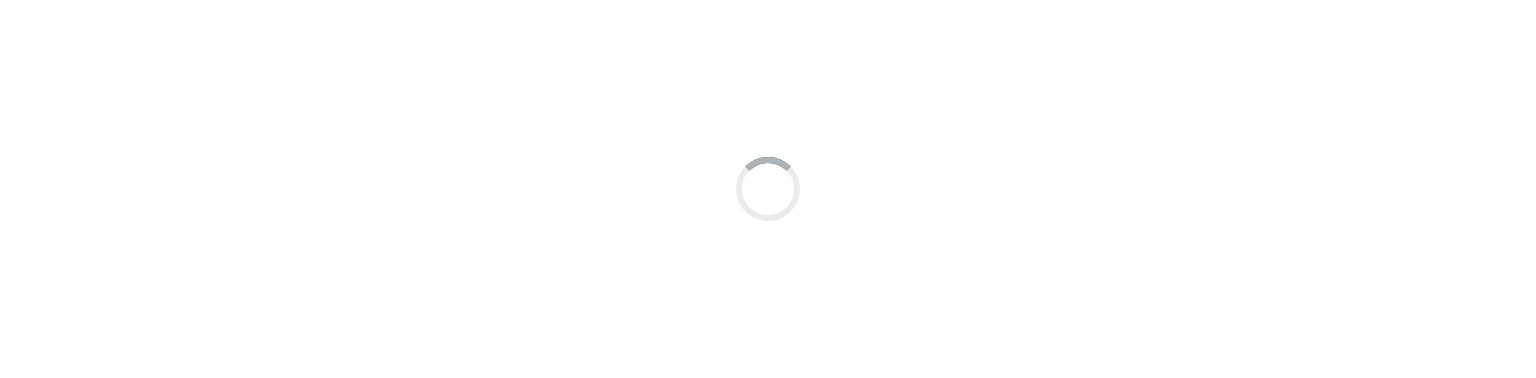 scroll, scrollTop: 0, scrollLeft: 0, axis: both 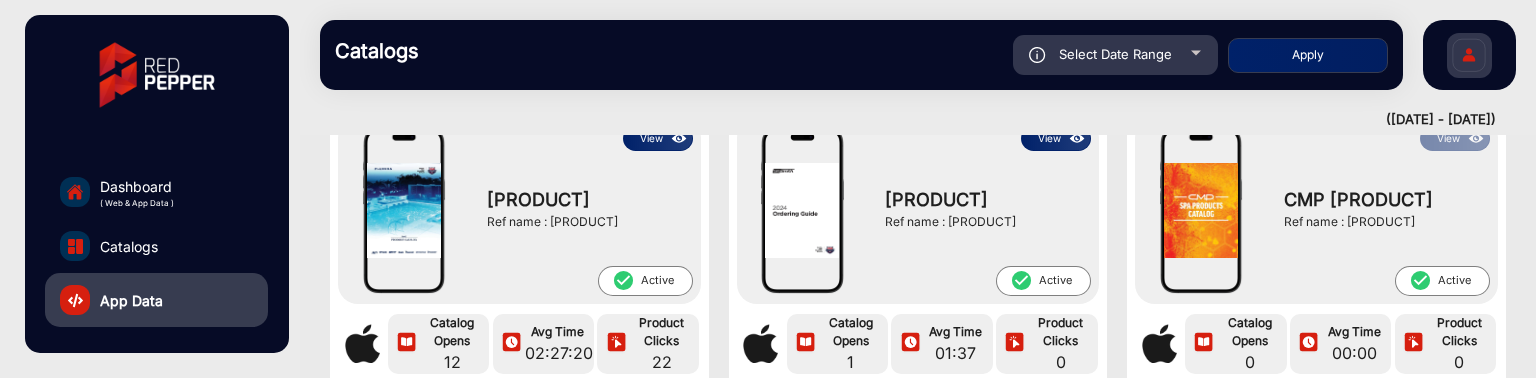 drag, startPoint x: 550, startPoint y: 223, endPoint x: 700, endPoint y: 231, distance: 150.21318 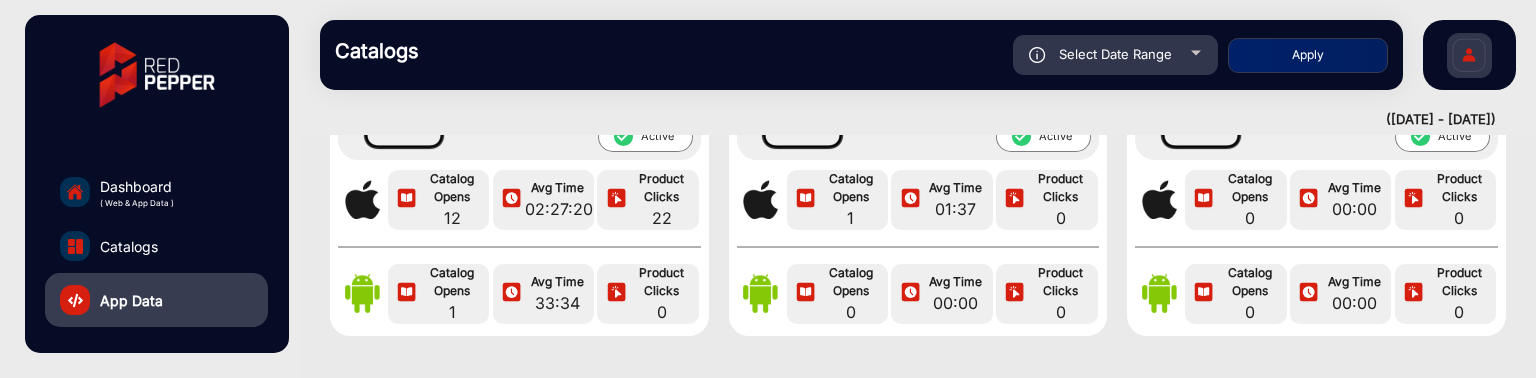 scroll, scrollTop: 600, scrollLeft: 0, axis: vertical 